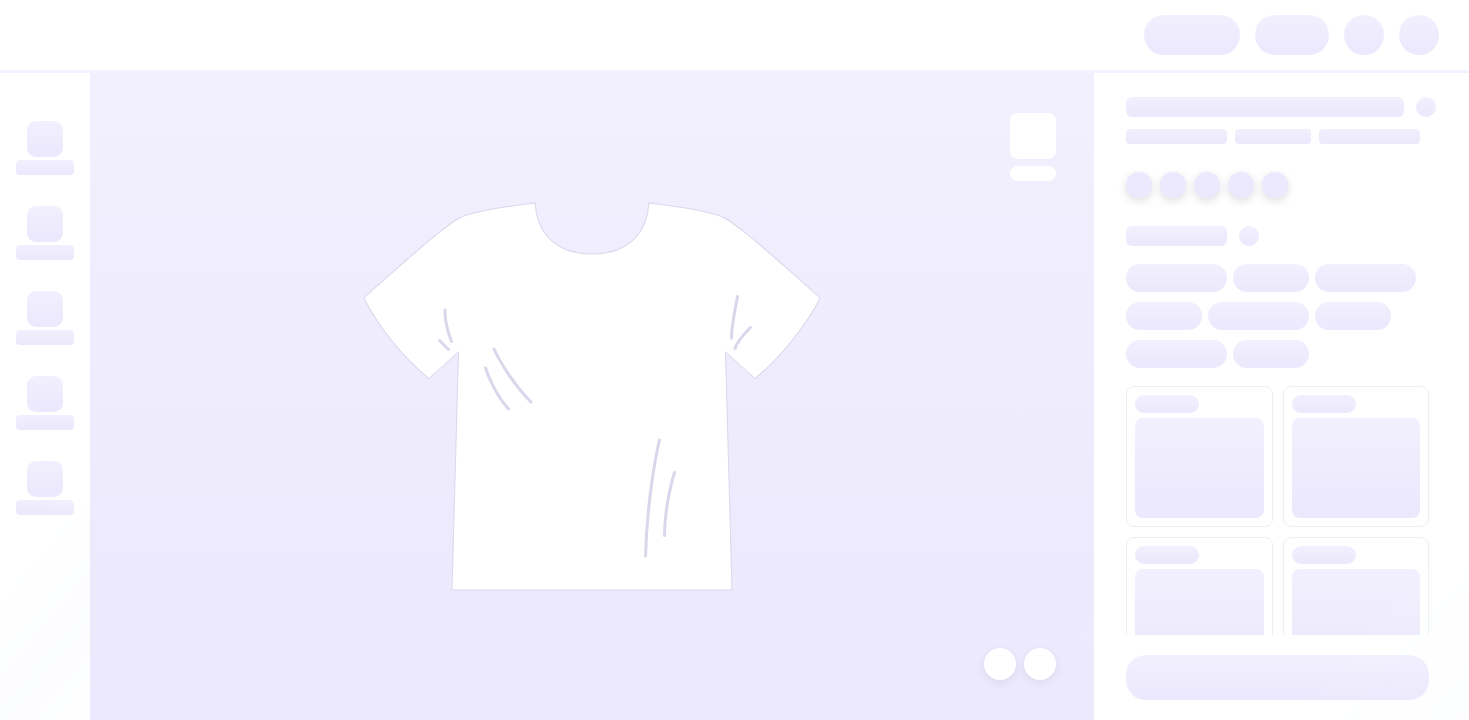 scroll, scrollTop: 0, scrollLeft: 0, axis: both 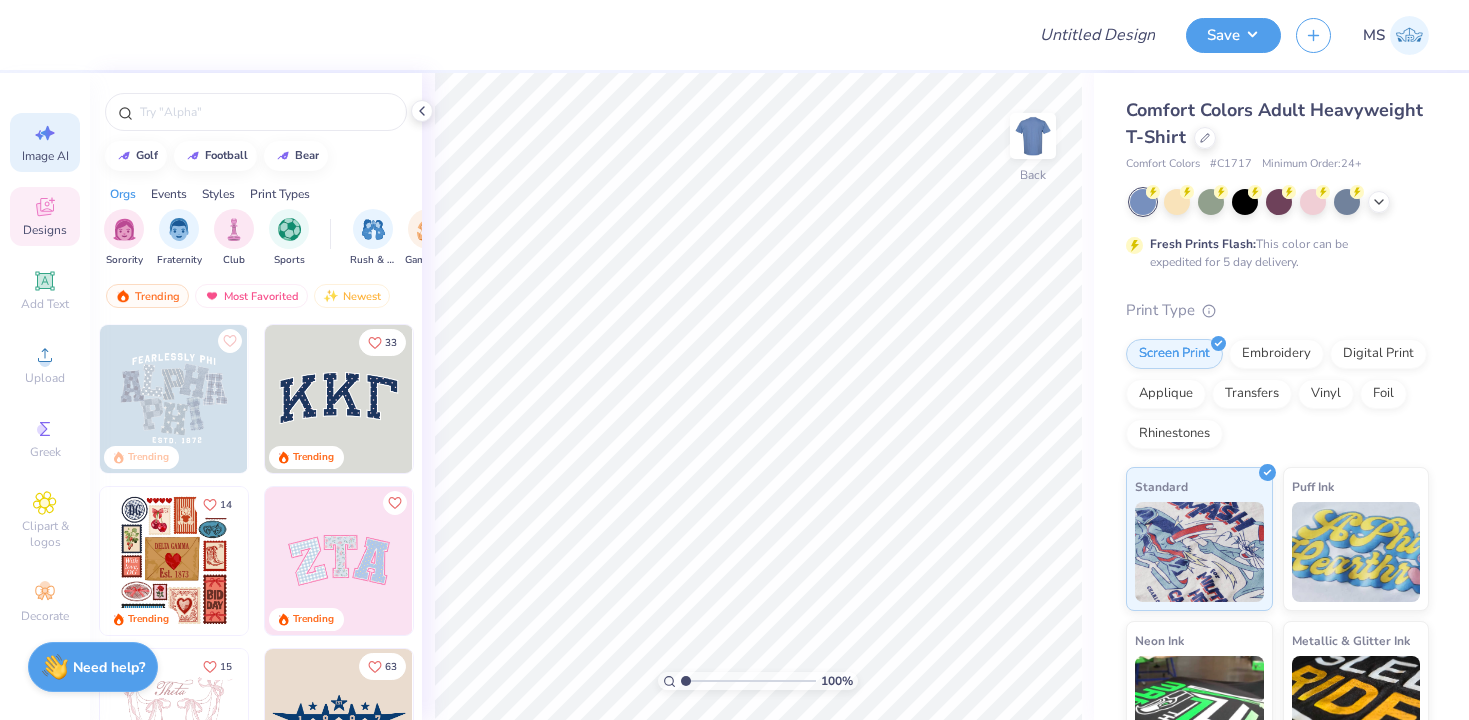 click on "Image AI" at bounding box center [45, 142] 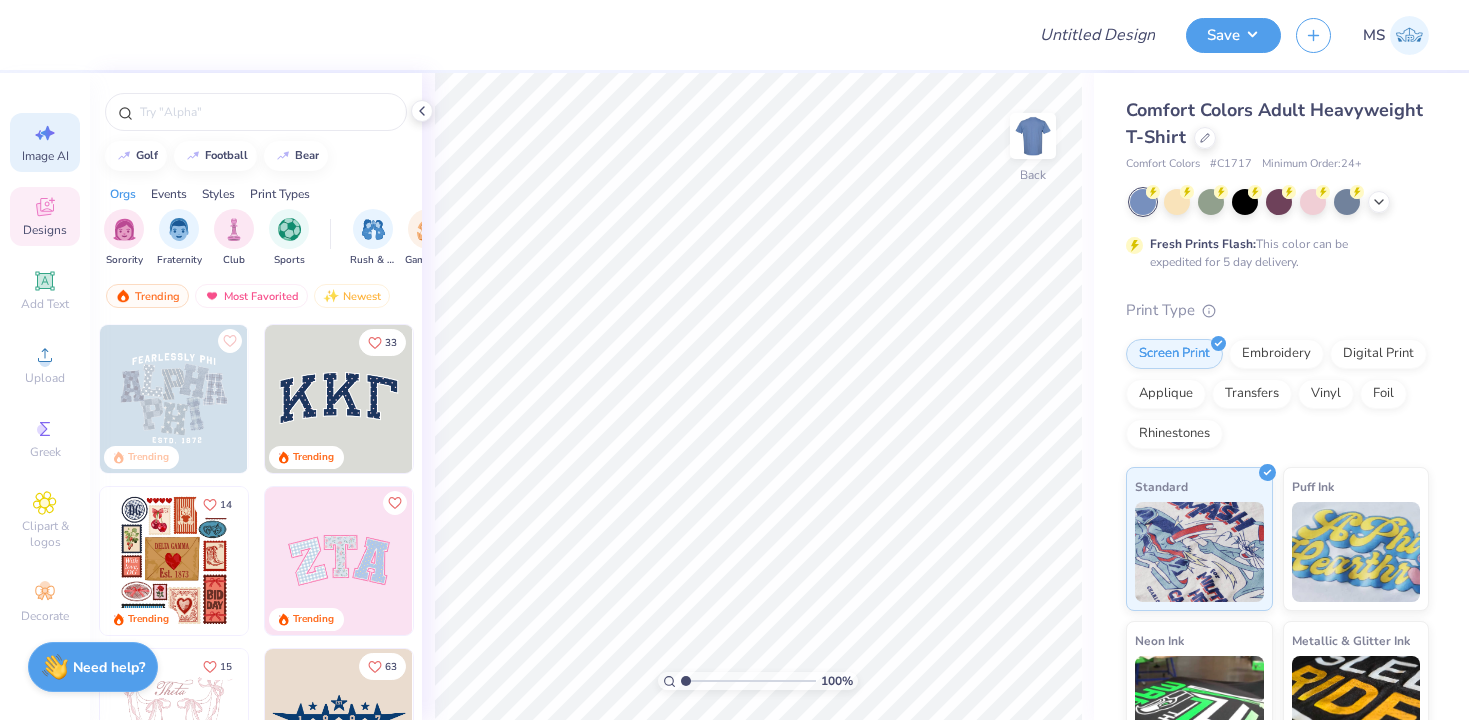 select on "4" 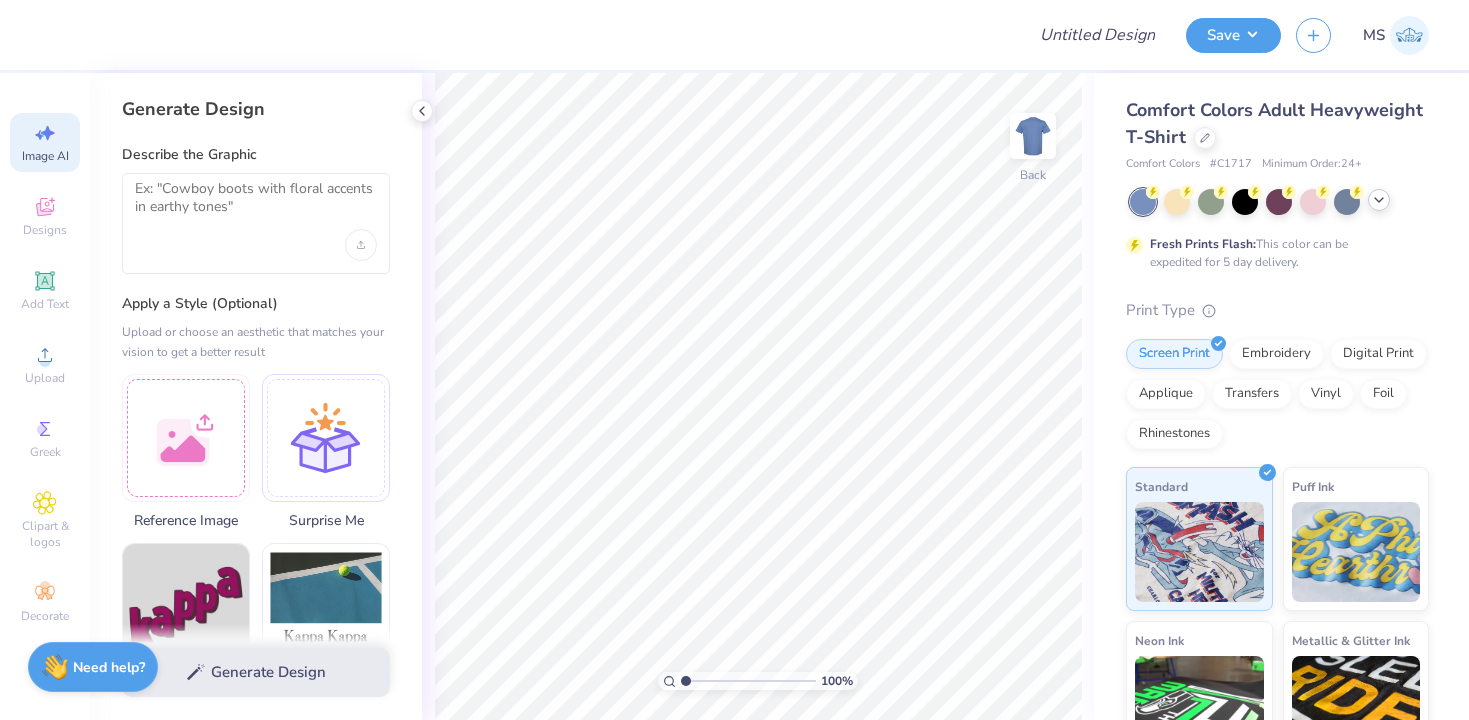 click 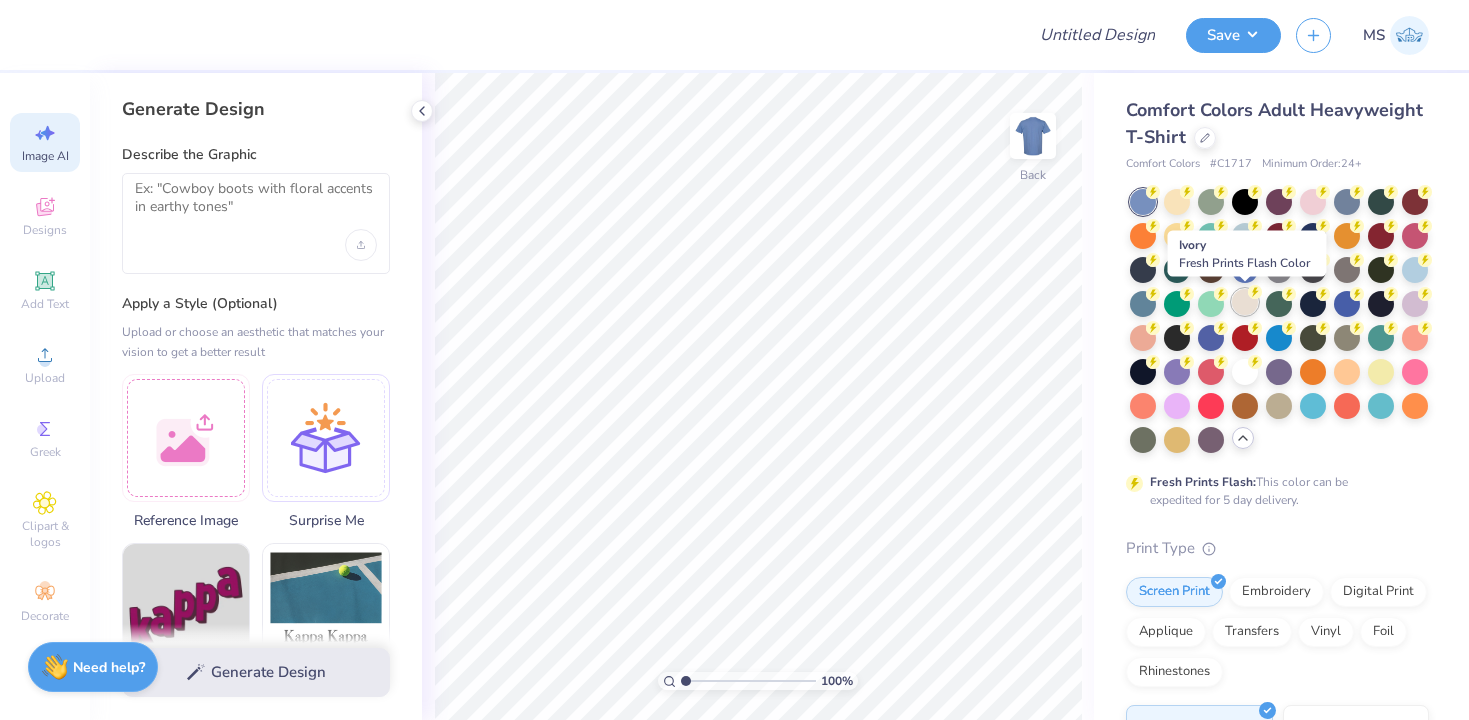 click at bounding box center [1245, 302] 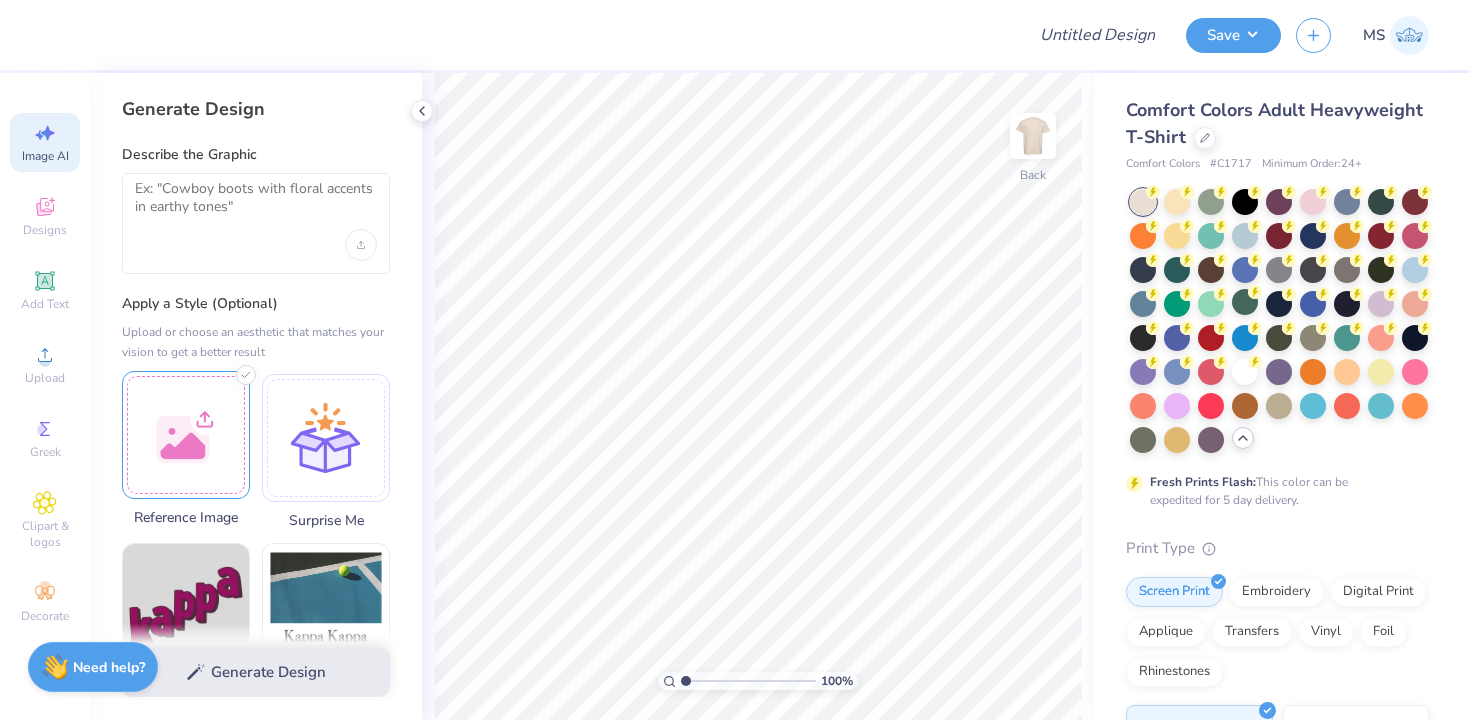 click at bounding box center (186, 435) 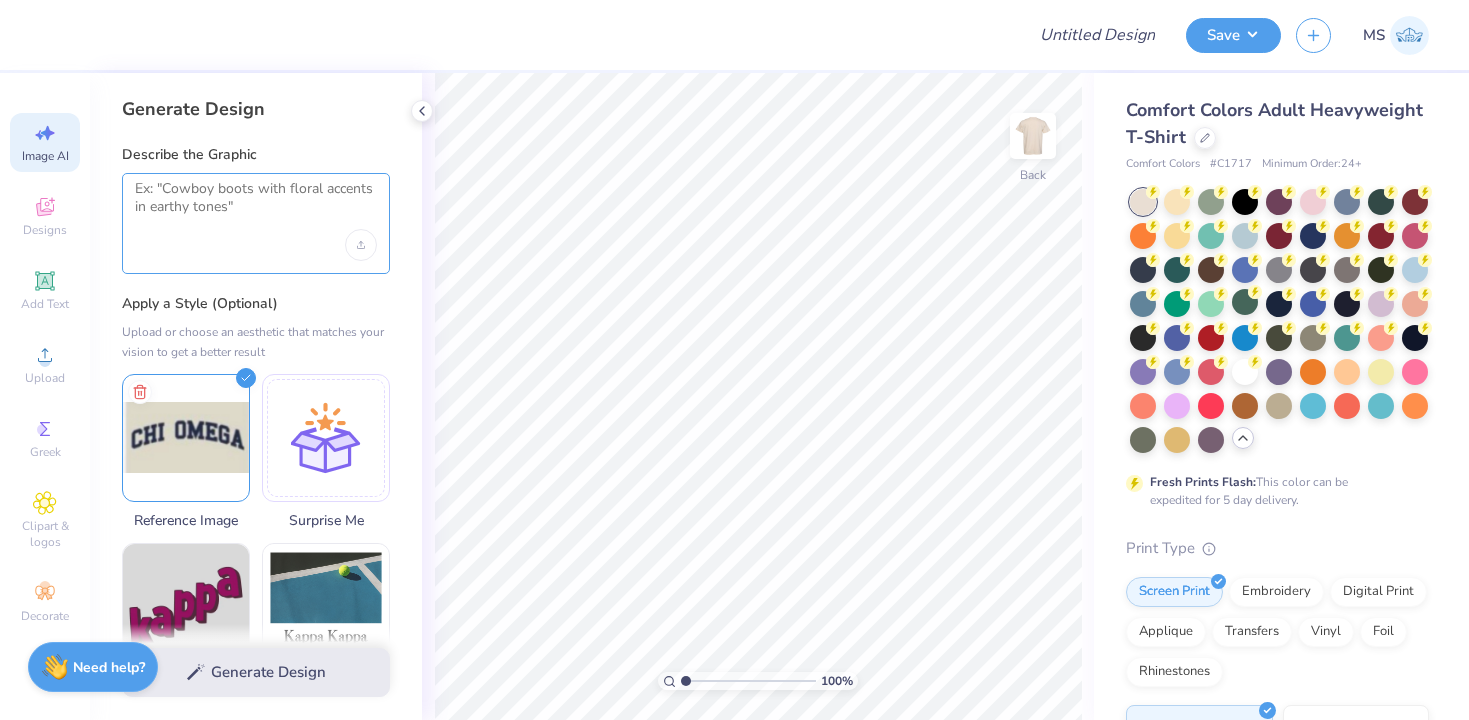 click at bounding box center (256, 205) 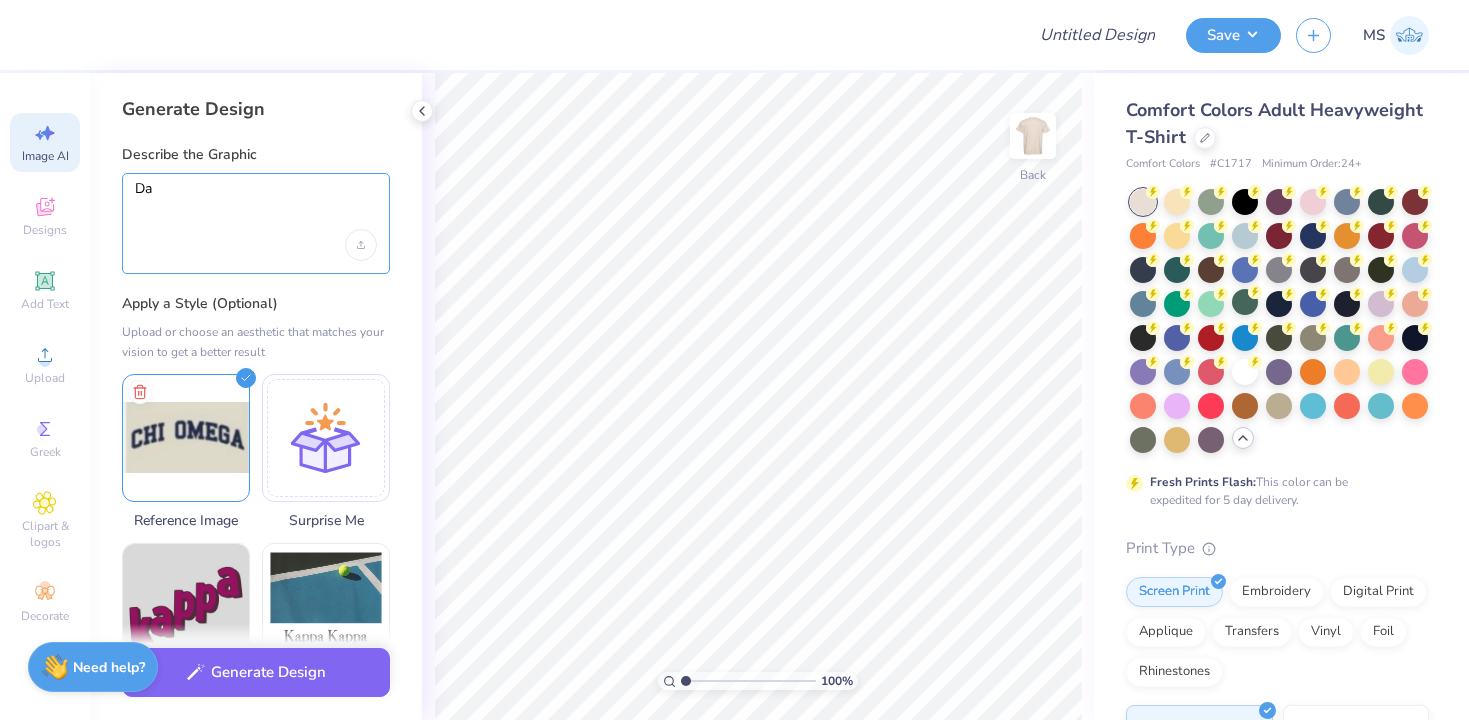 type on "D" 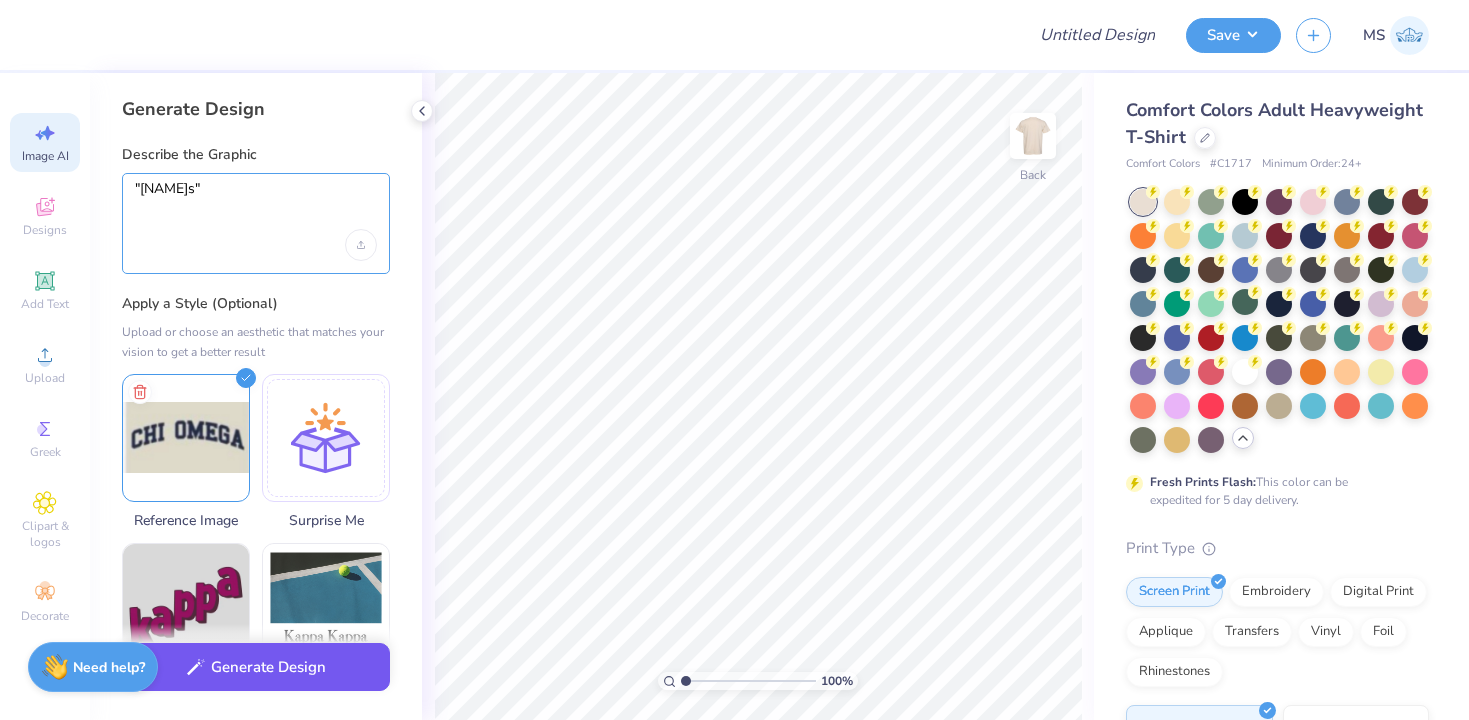 type on ""[NAME]s"" 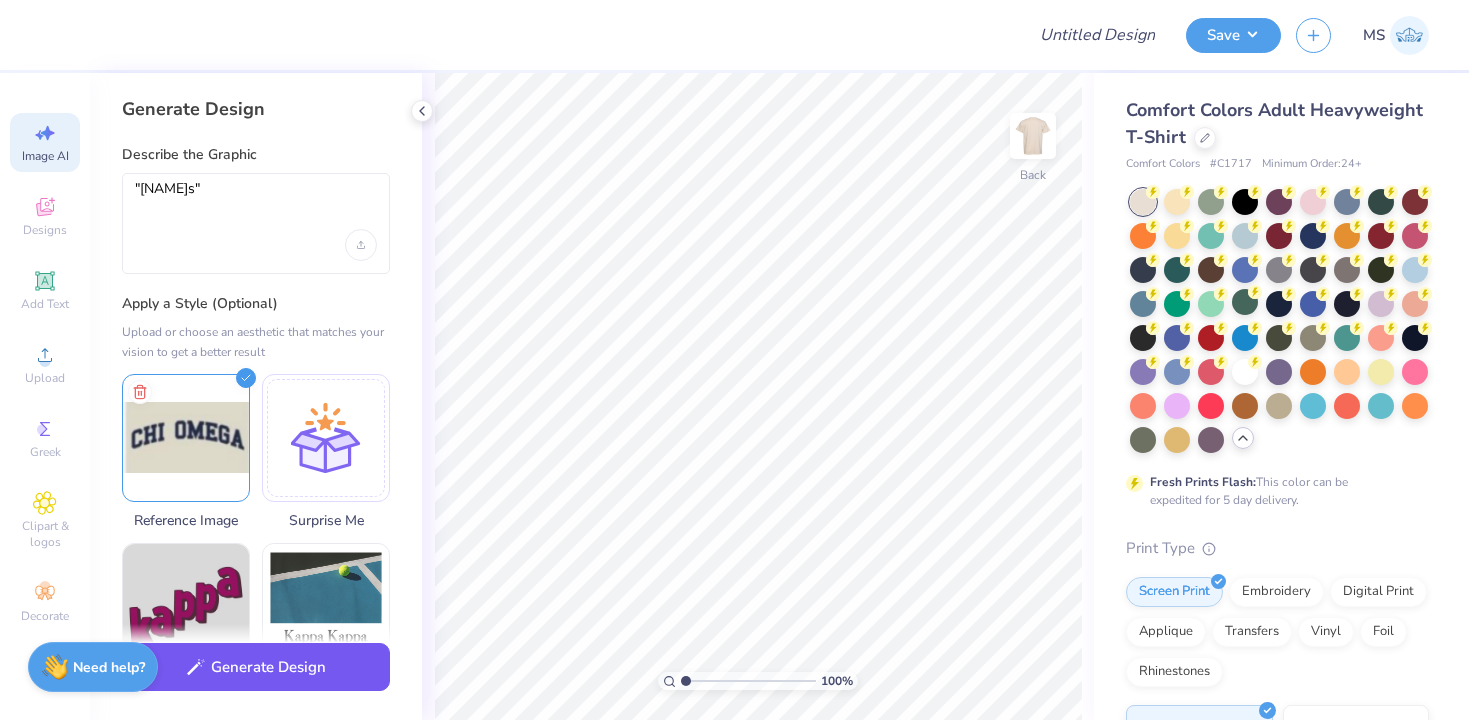 click on "Generate Design" at bounding box center [256, 667] 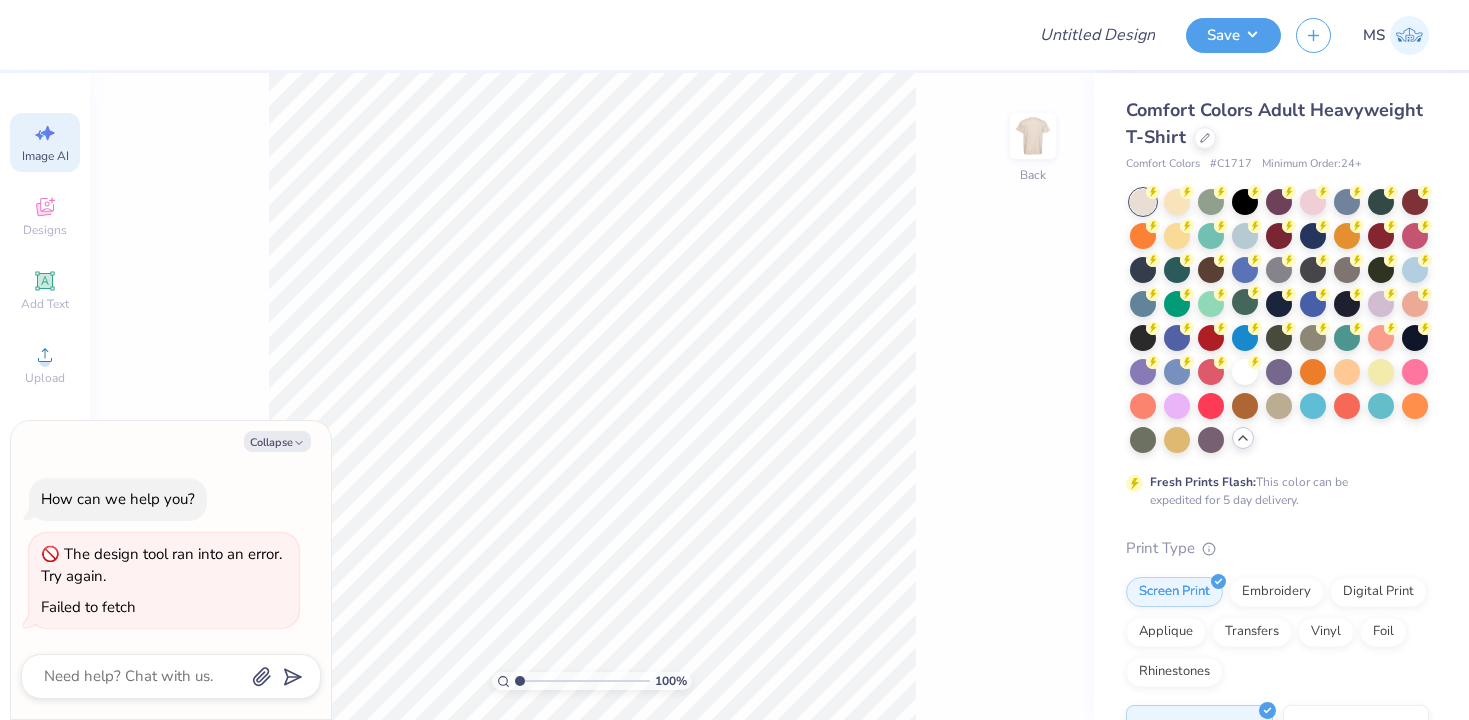 scroll, scrollTop: 0, scrollLeft: 45, axis: horizontal 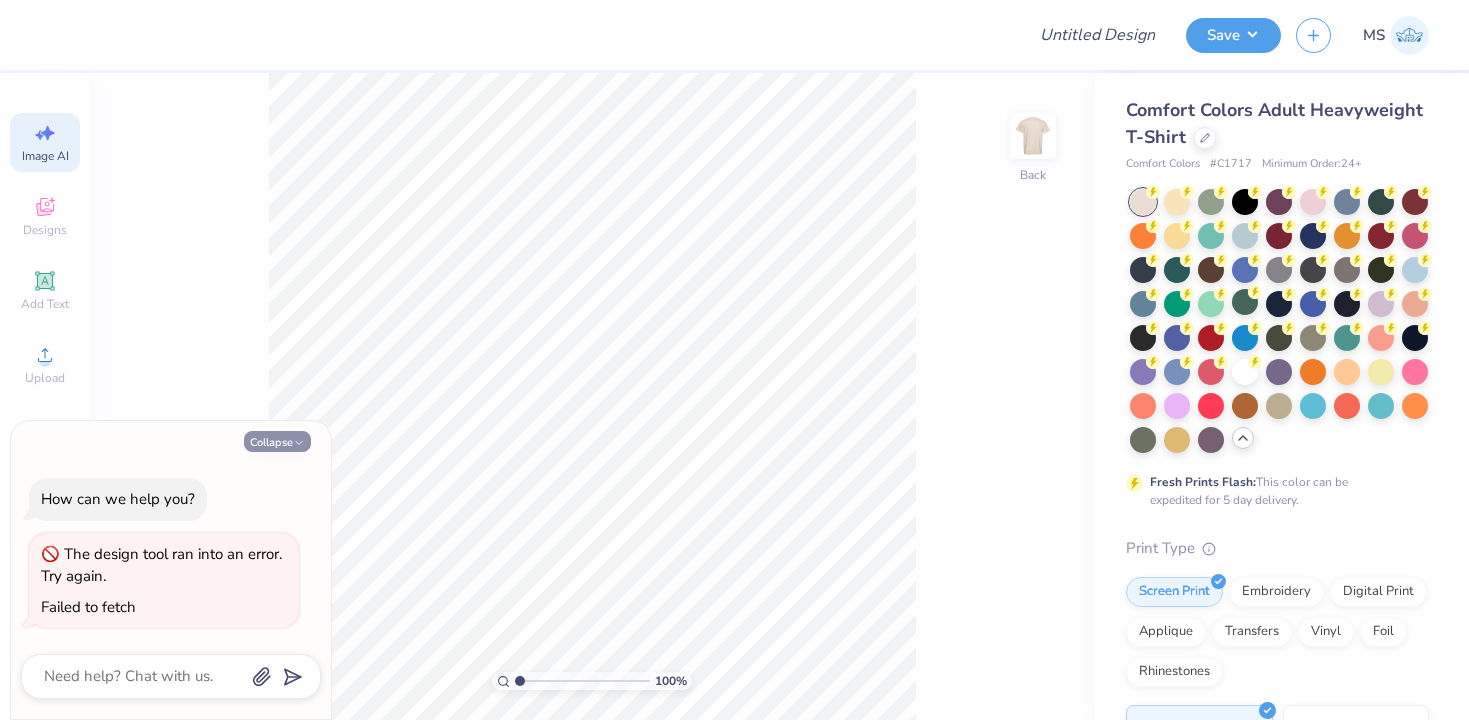 click on "Collapse" at bounding box center (277, 441) 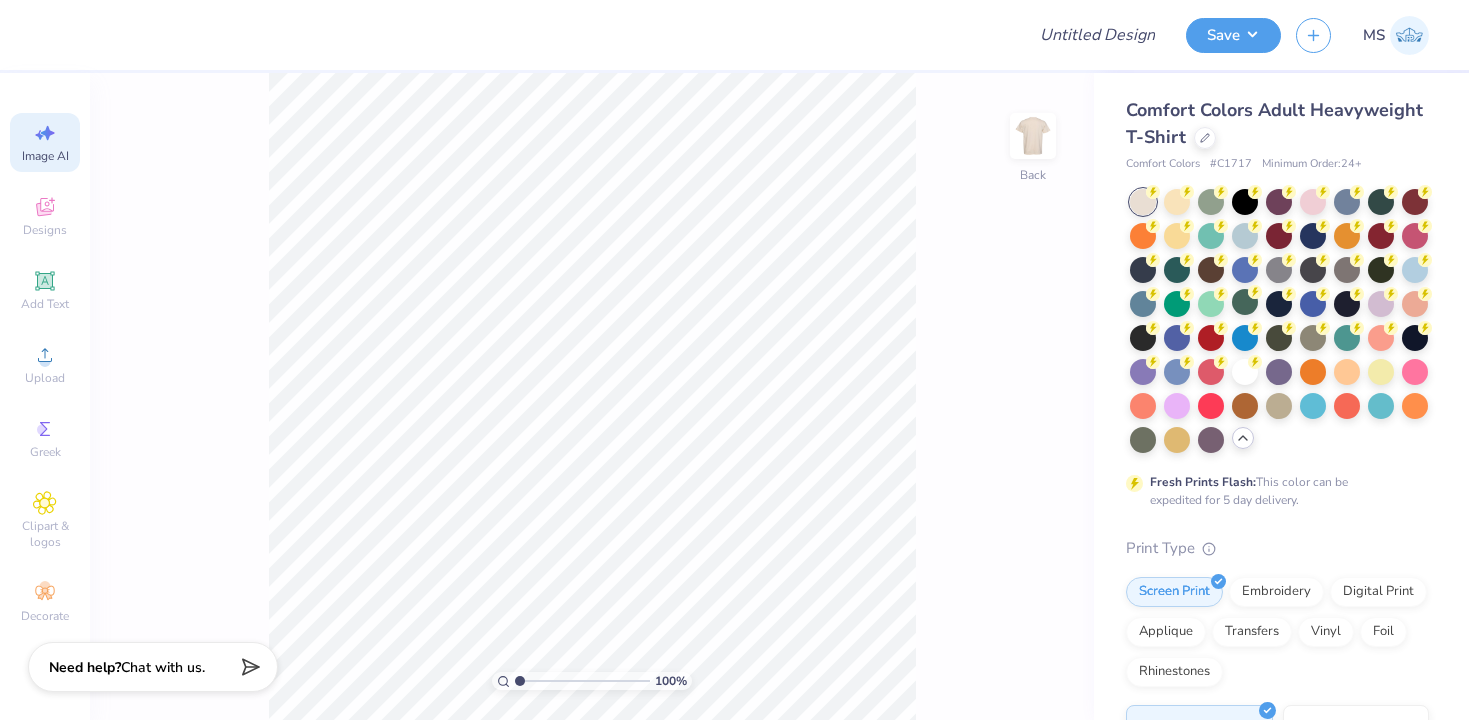 click on "Image AI" at bounding box center [45, 142] 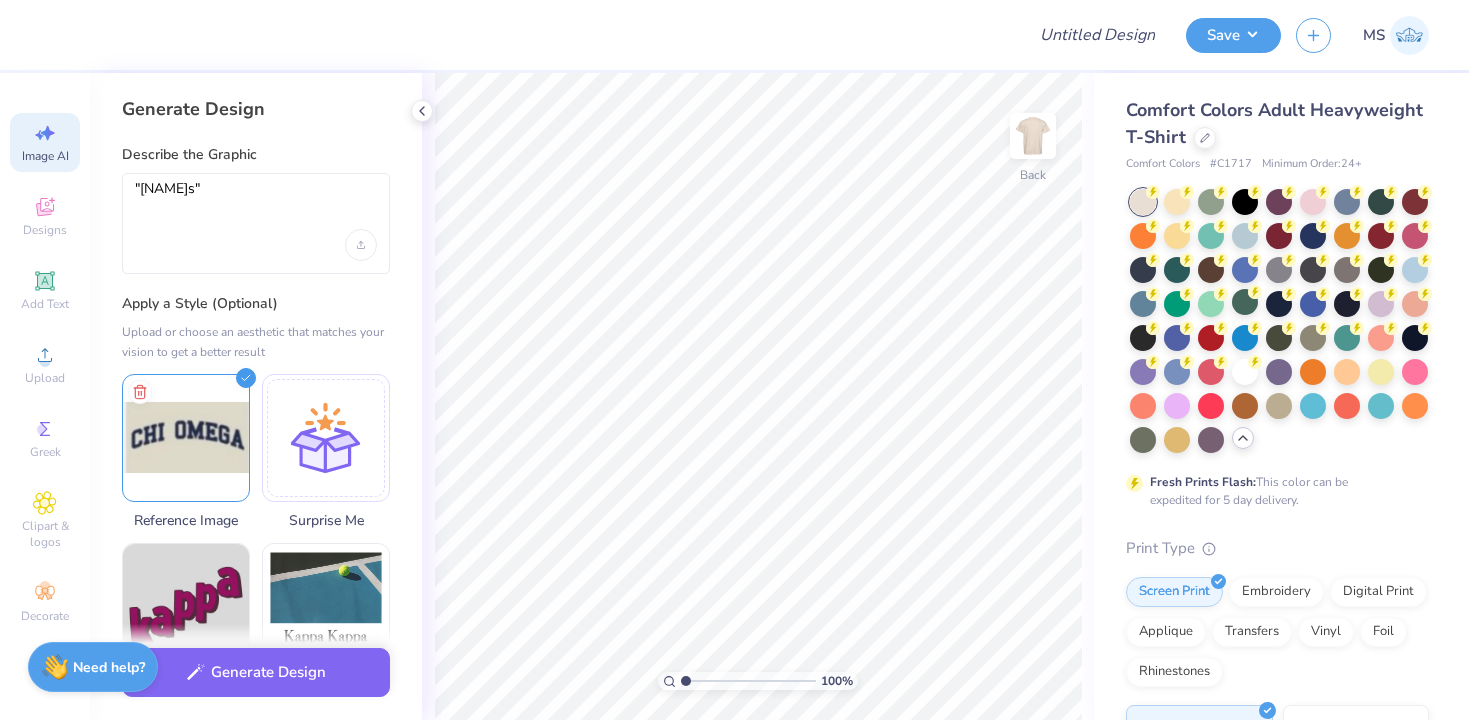 scroll, scrollTop: 0, scrollLeft: 0, axis: both 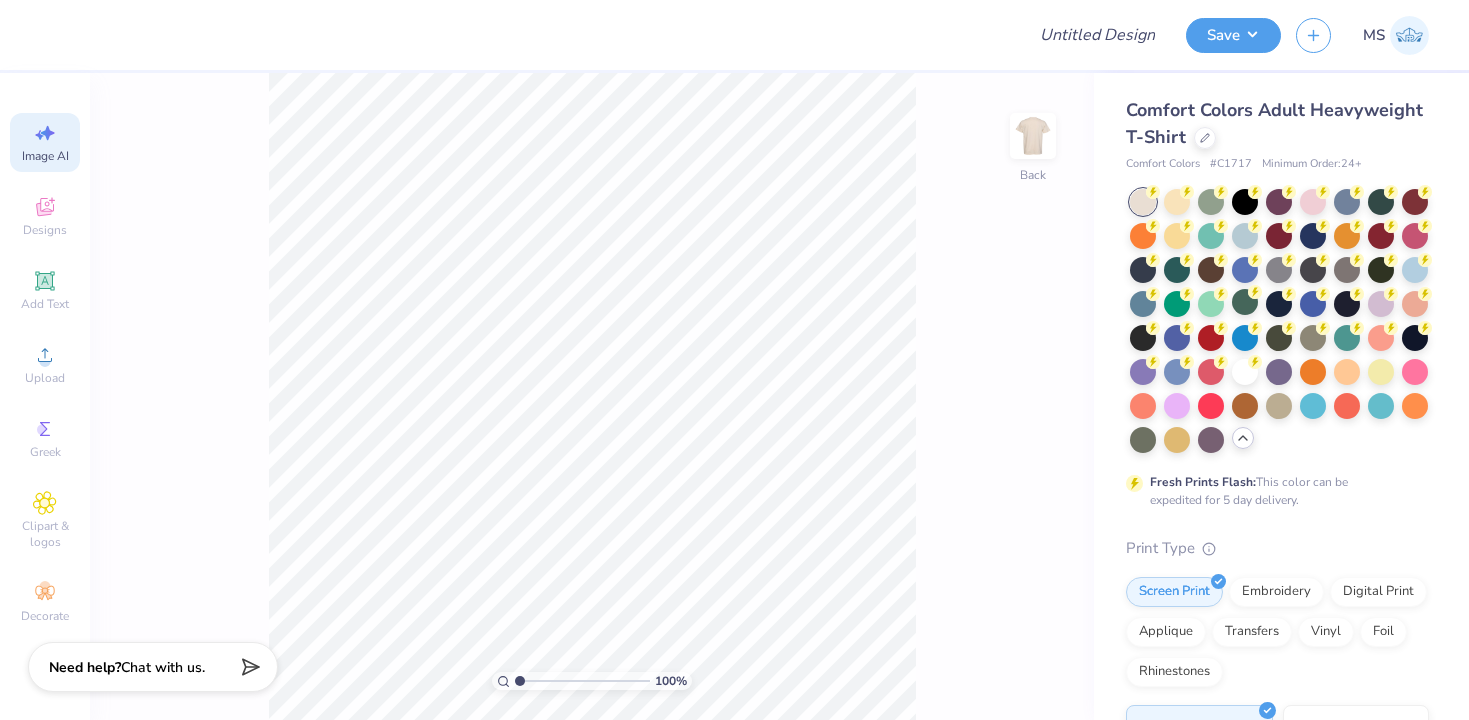 click 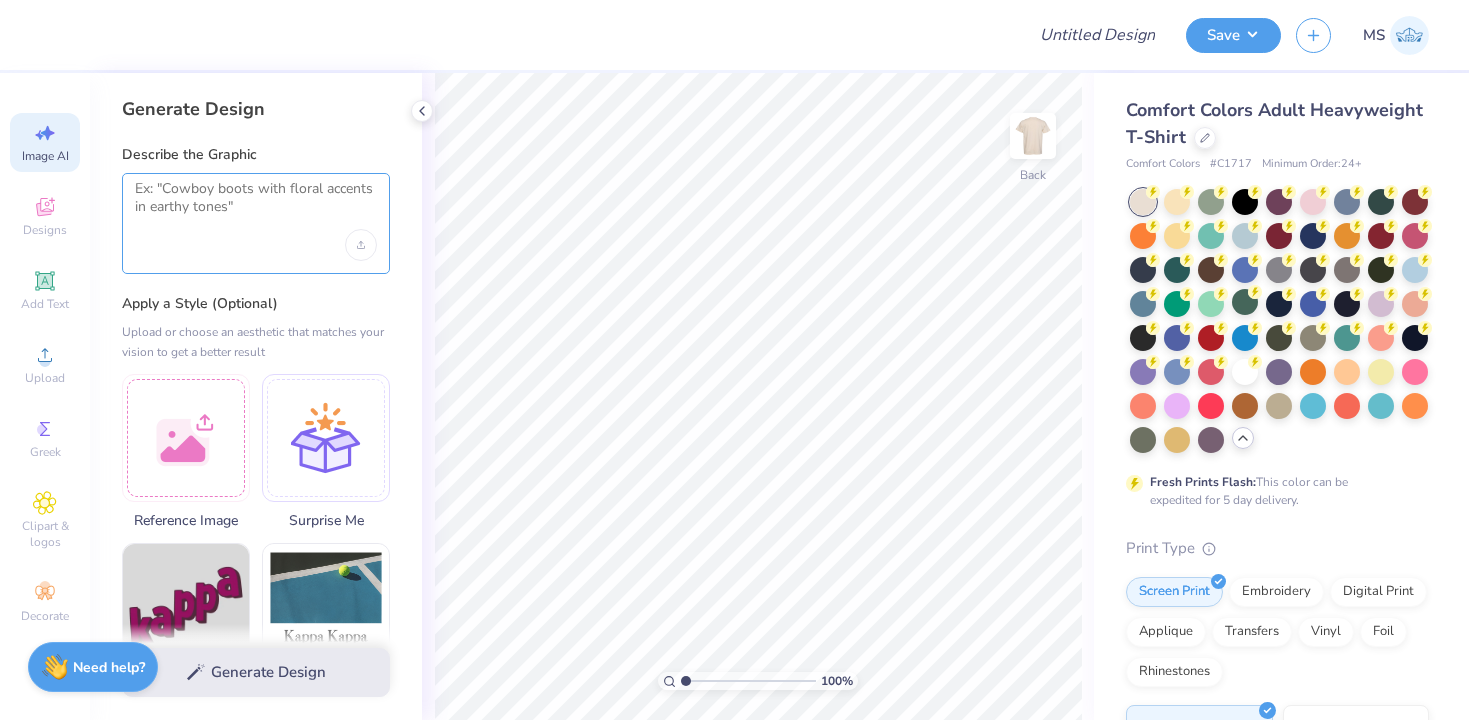 click at bounding box center (256, 205) 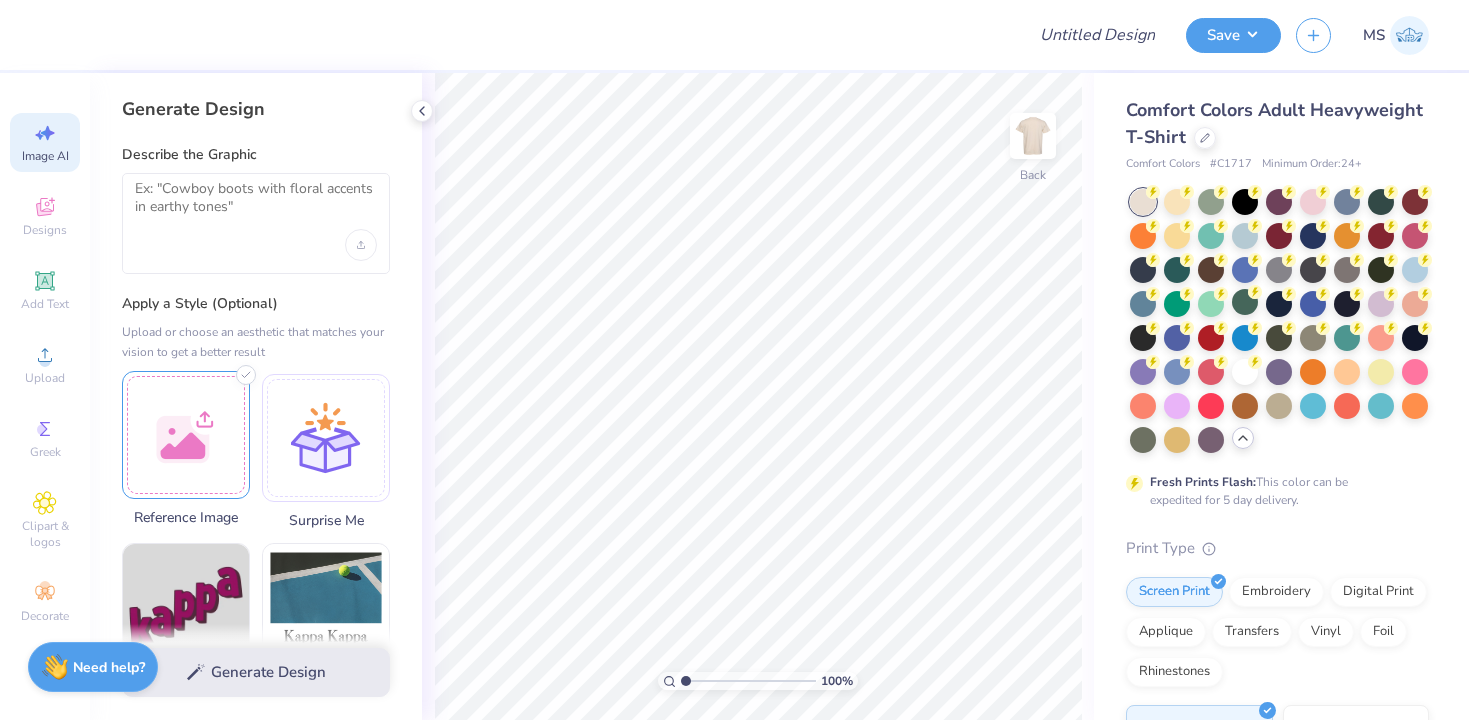 click at bounding box center (186, 435) 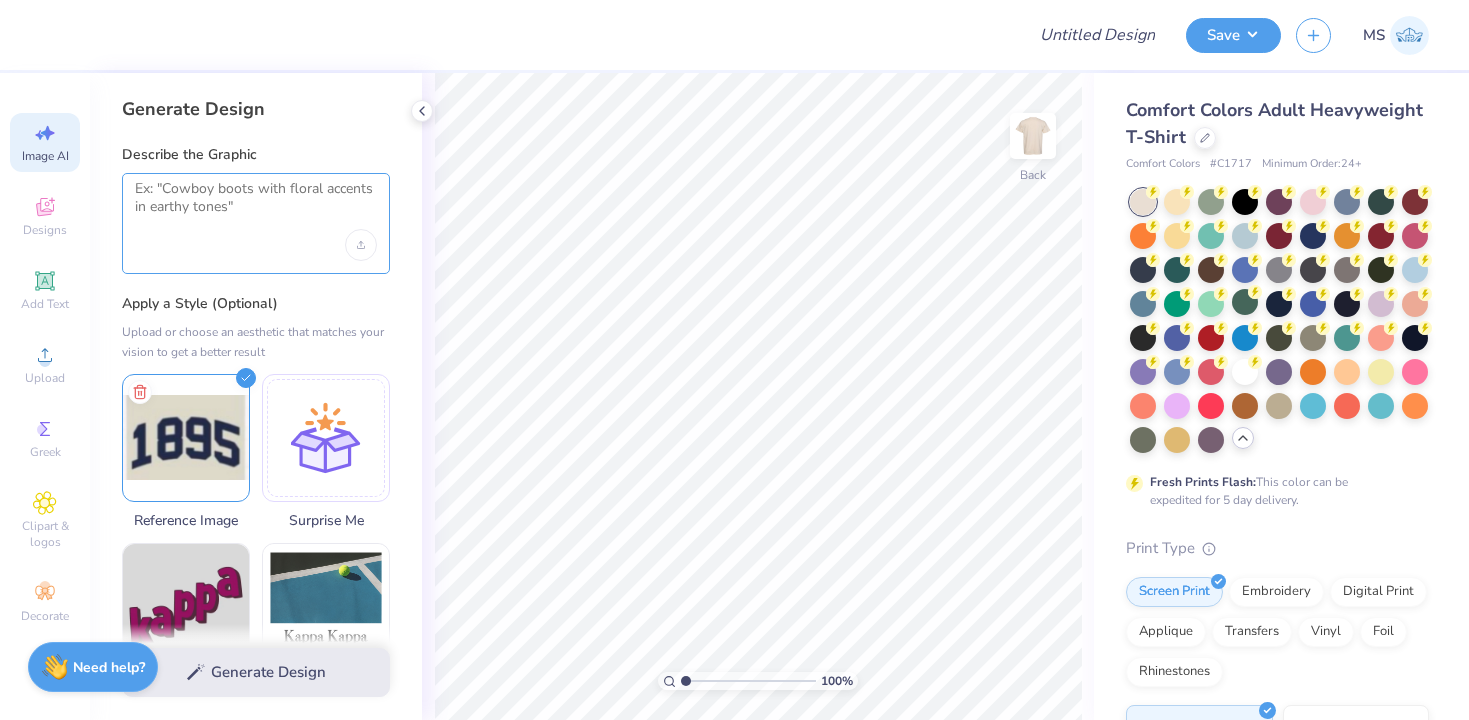 click at bounding box center (256, 205) 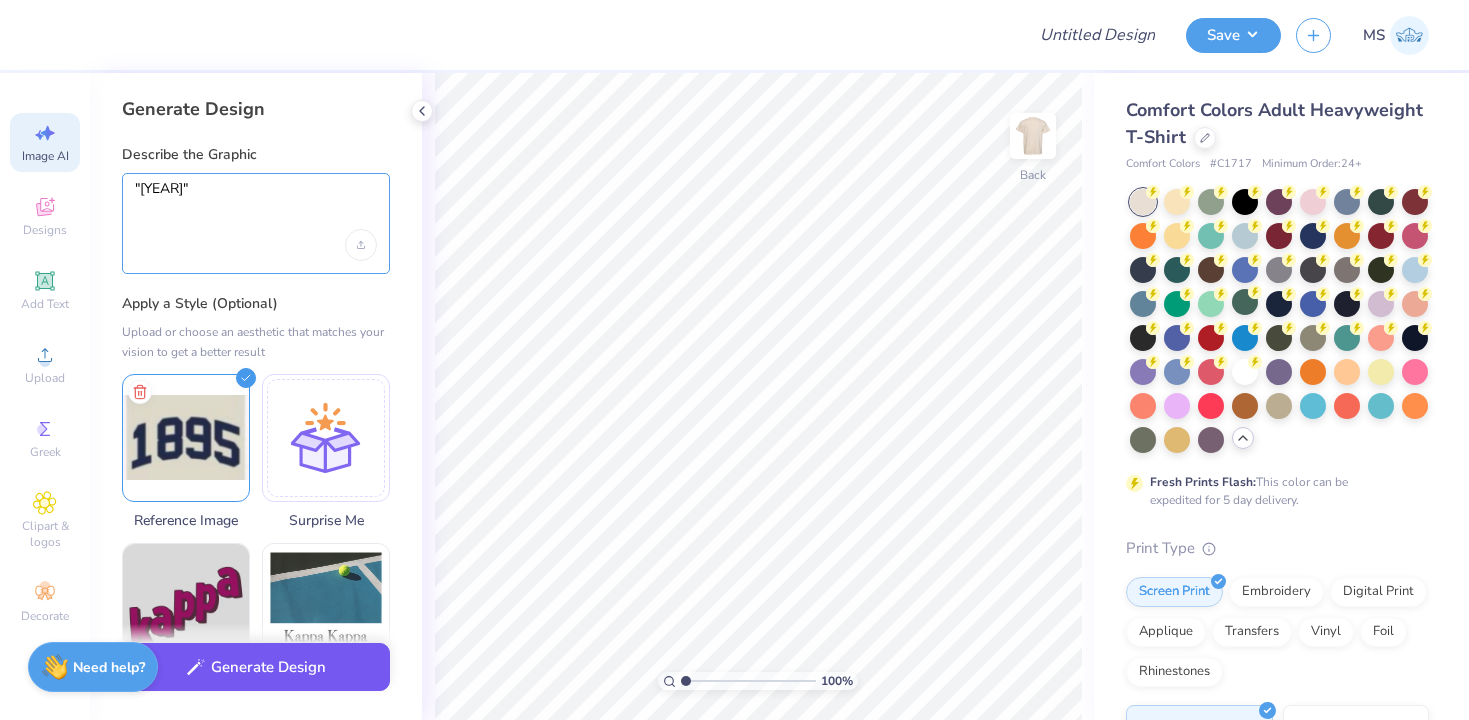 type on ""[YEAR]"" 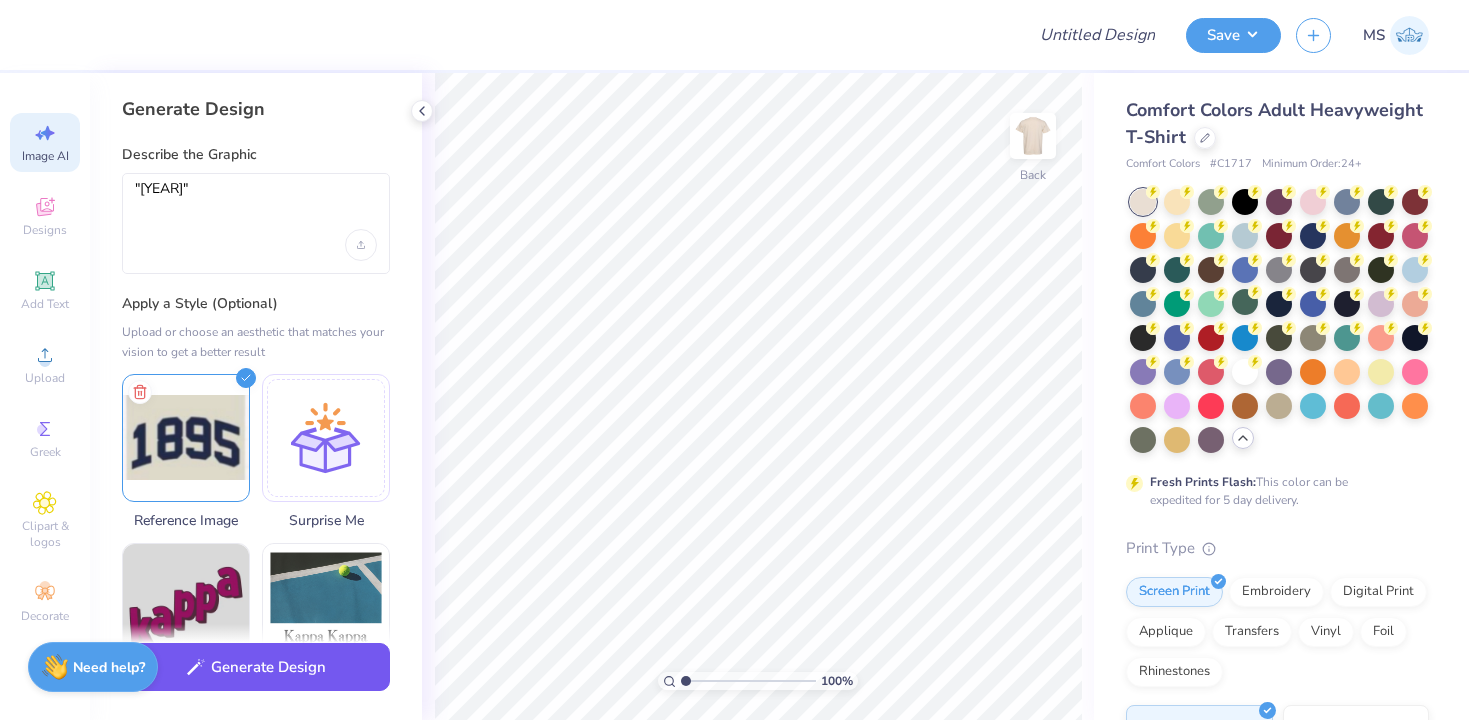 click on "Generate Design" at bounding box center [256, 667] 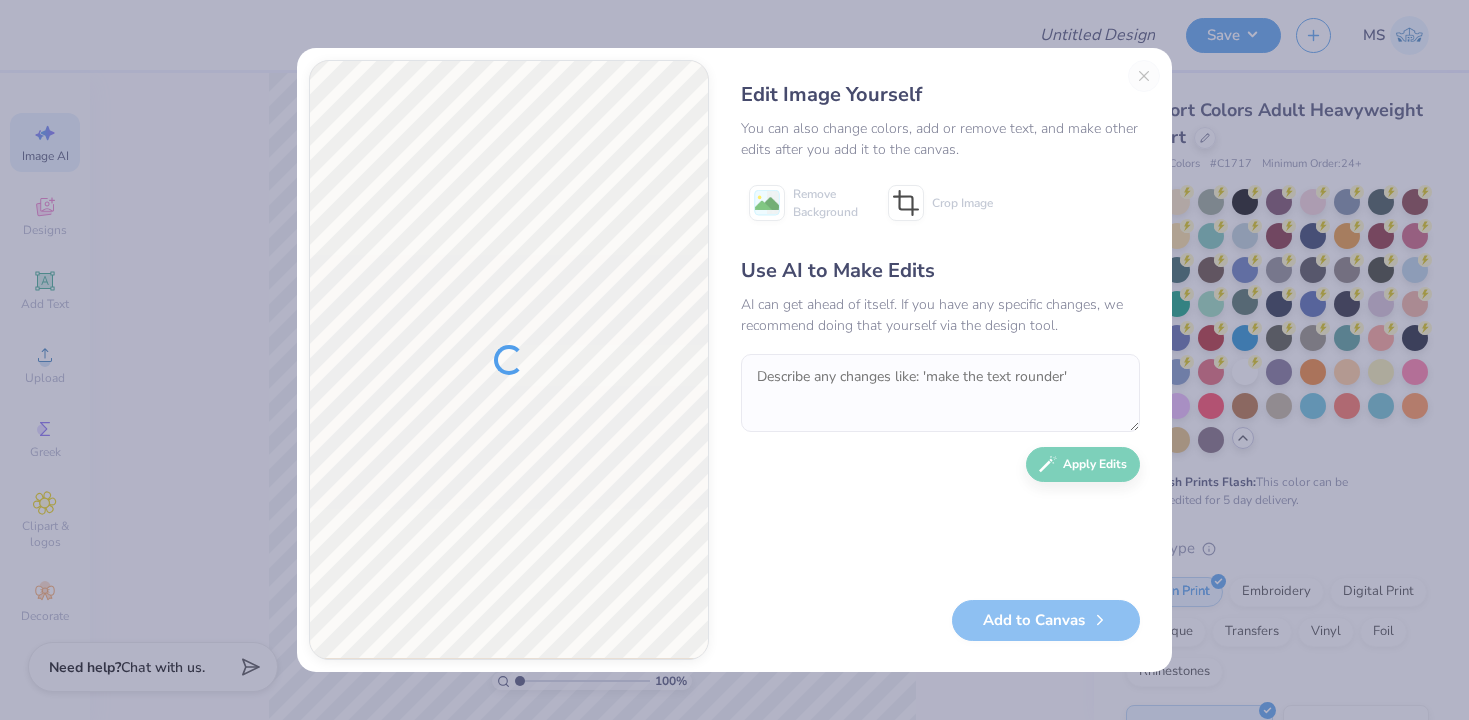 click on "Edit Image Yourself You can also change colors, add or remove text, and make other edits after you add it to the canvas. Remove Background Crop Image Use AI to Make Edits AI can get ahead of itself. If you have any specific changes, we recommend doing that yourself via the design tool. Apply Edits Add to Canvas" at bounding box center (940, 360) 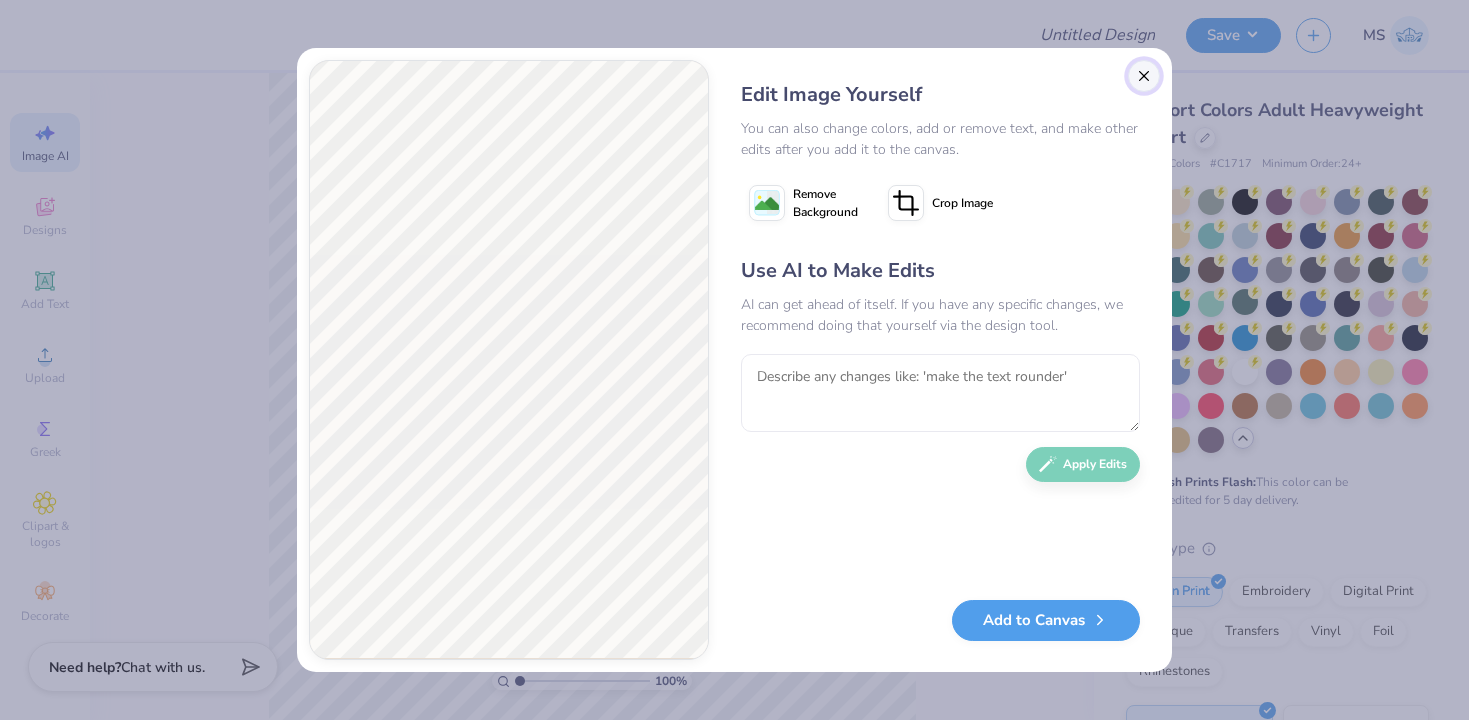 click at bounding box center (1144, 76) 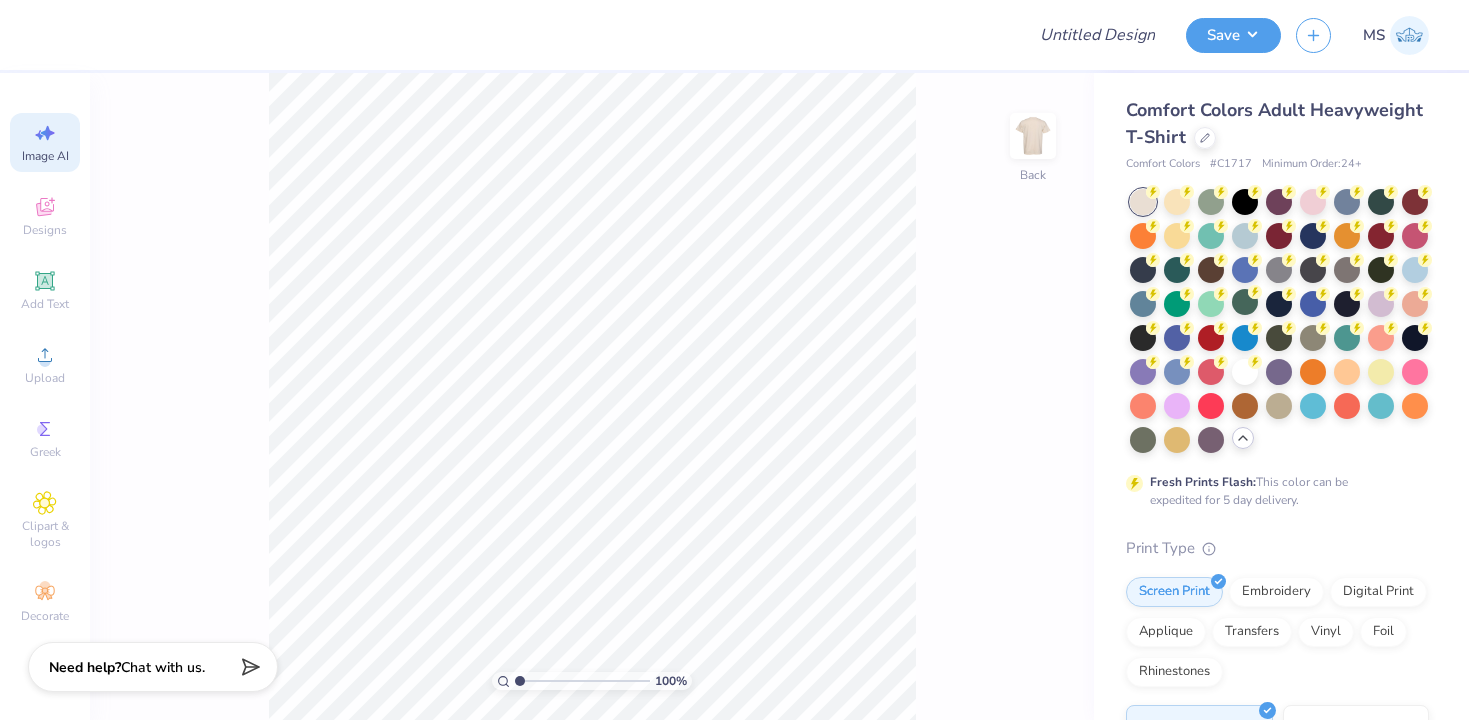 scroll, scrollTop: 0, scrollLeft: 45, axis: horizontal 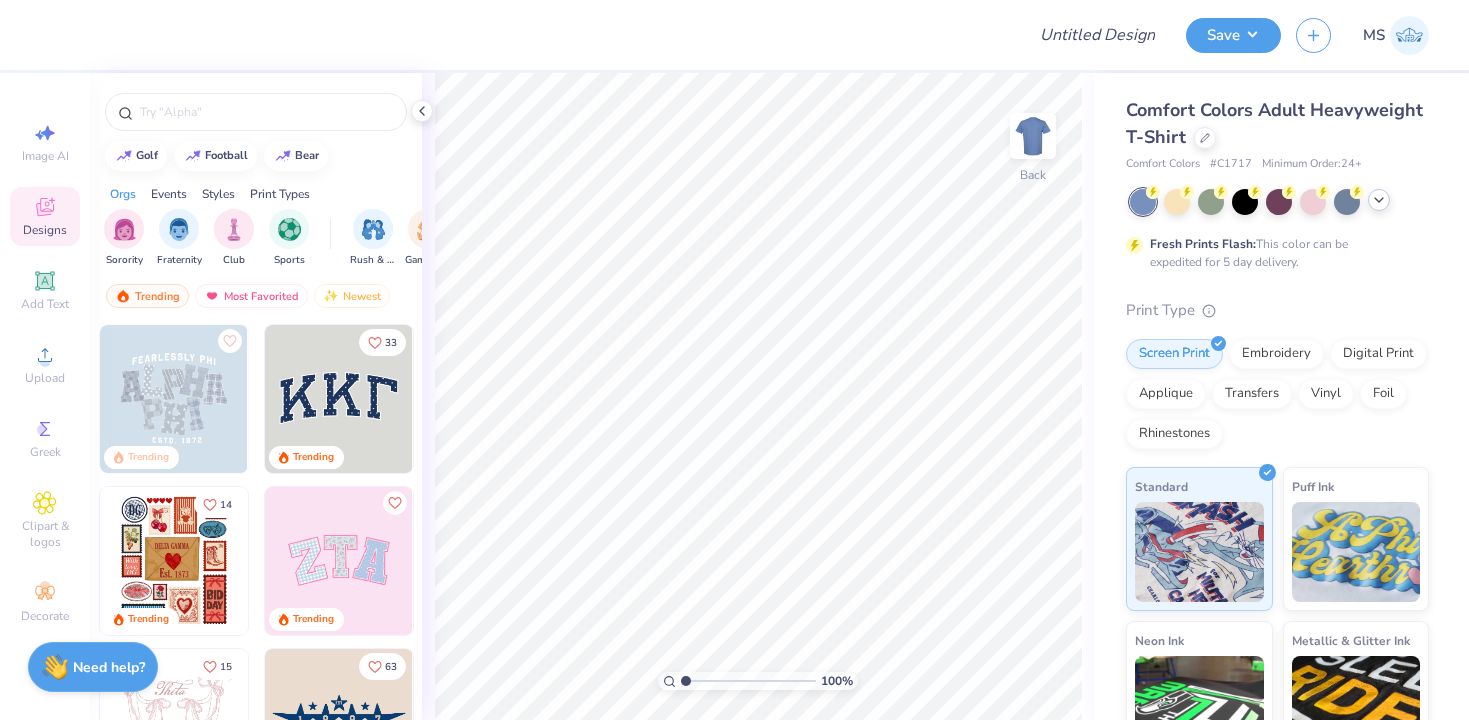 click 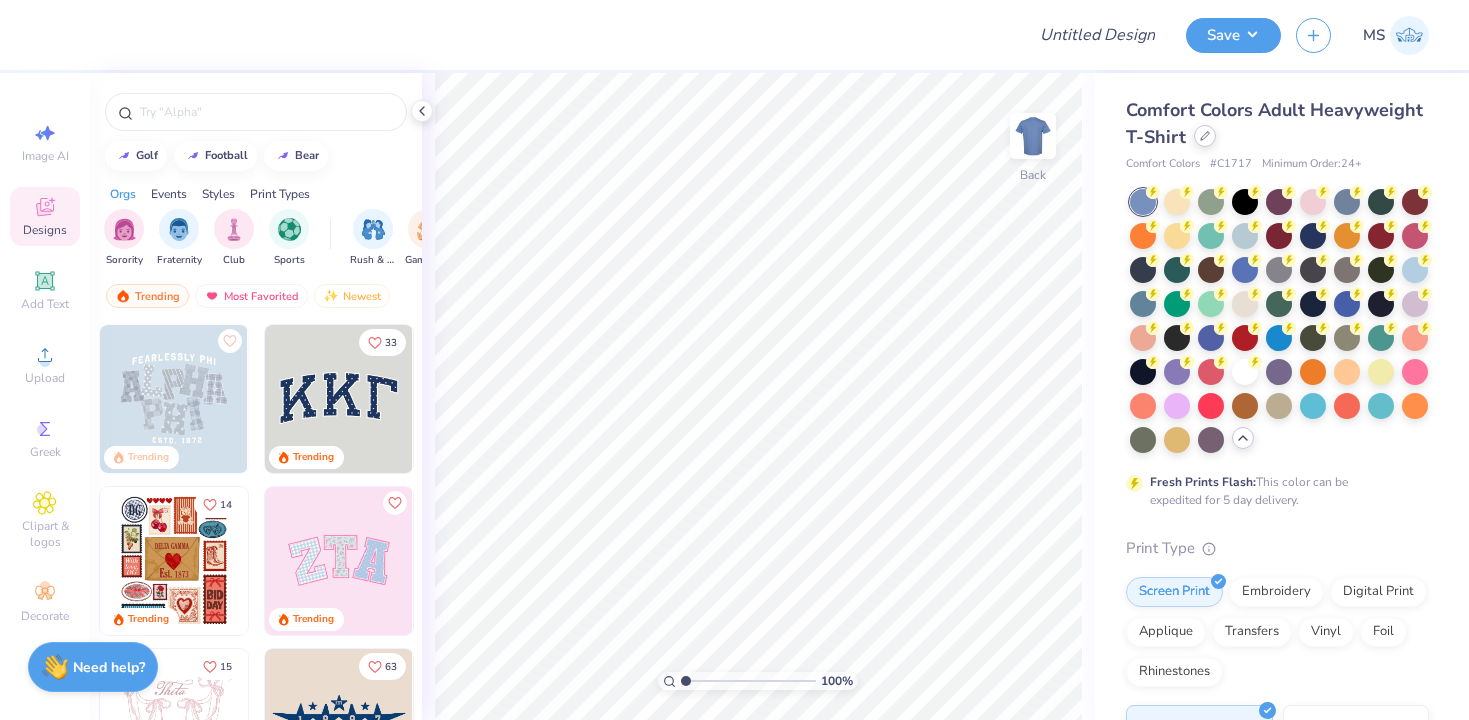 click 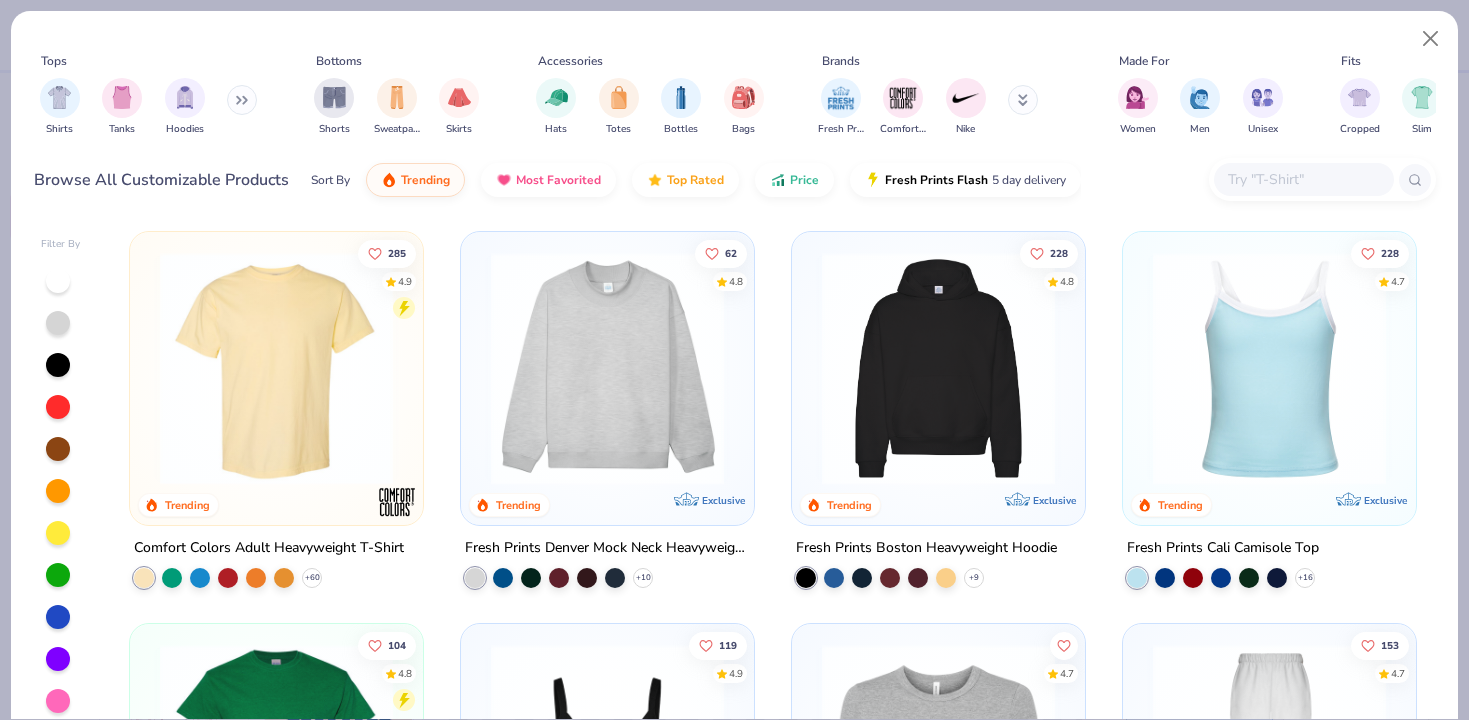 click at bounding box center [1303, 179] 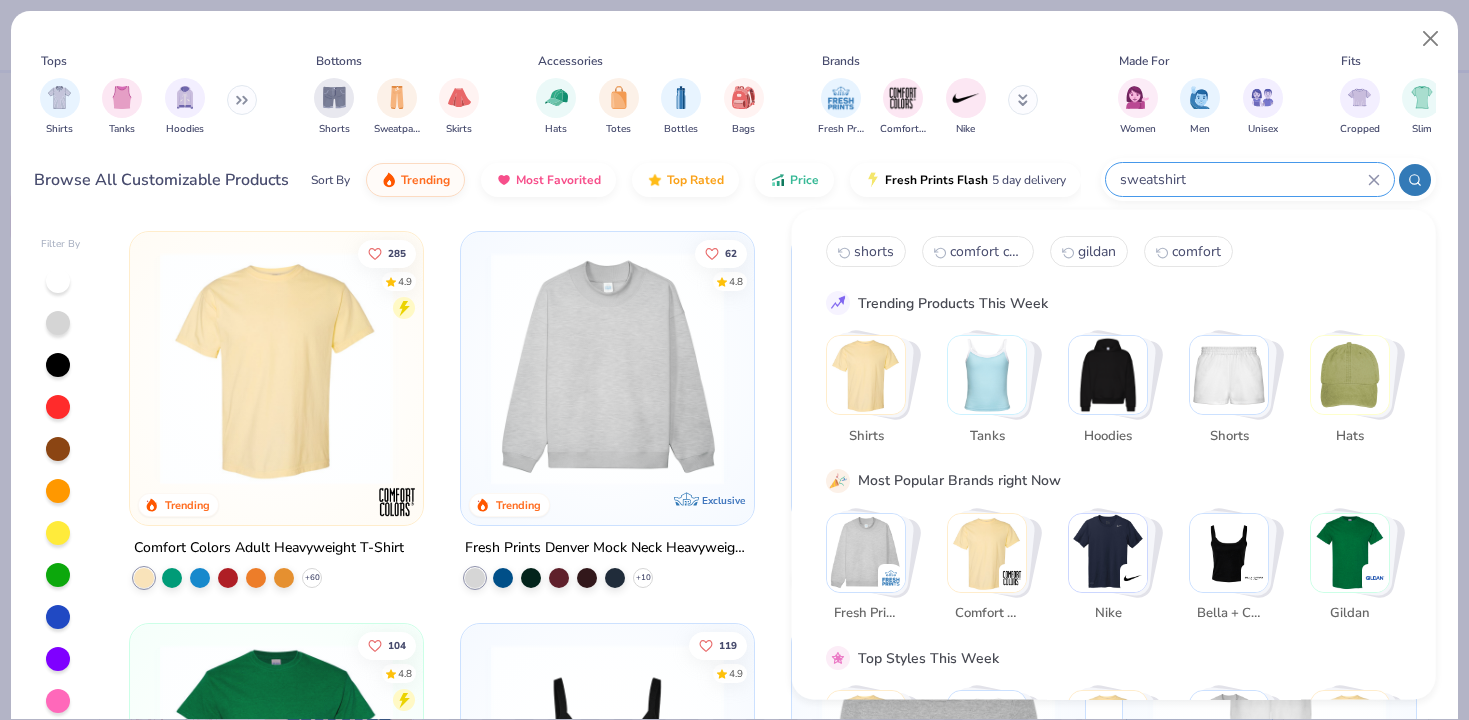 type on "sweatshirt" 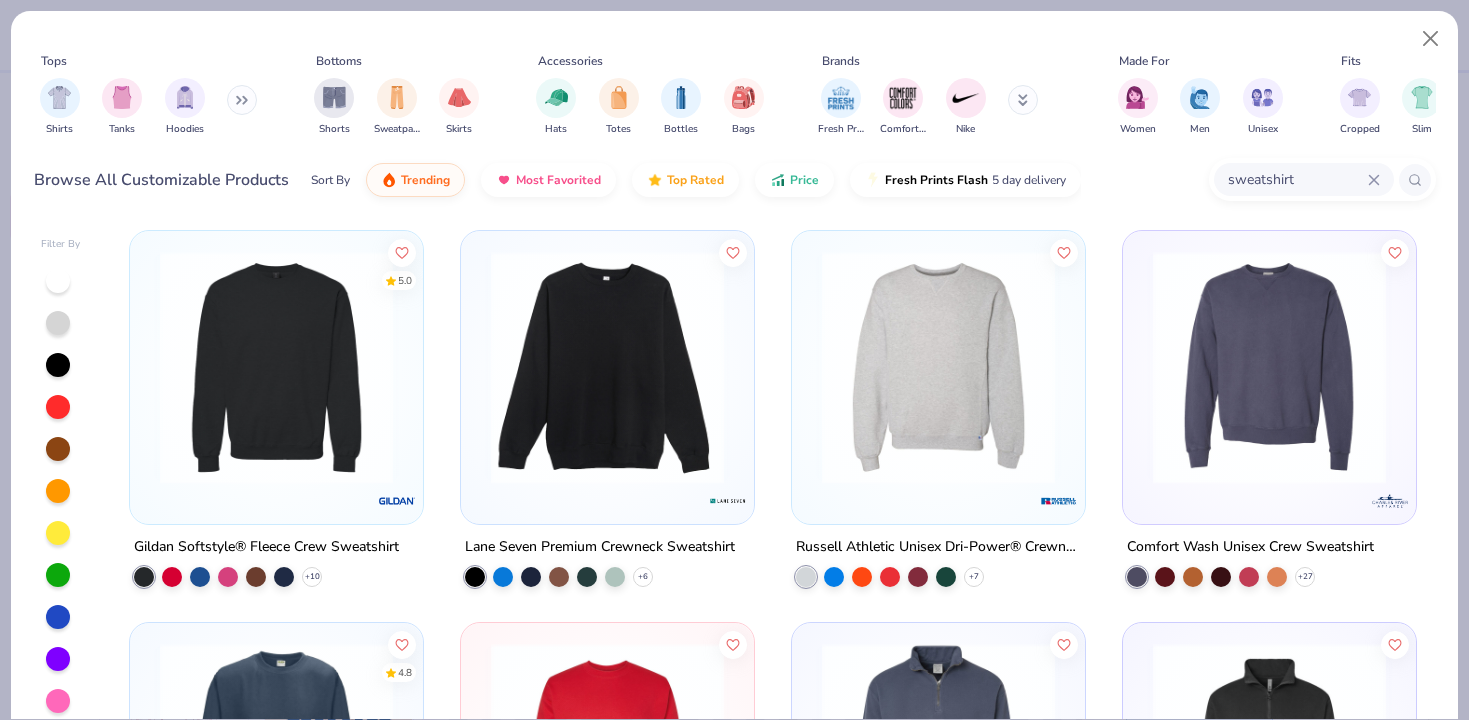 scroll, scrollTop: 0, scrollLeft: 0, axis: both 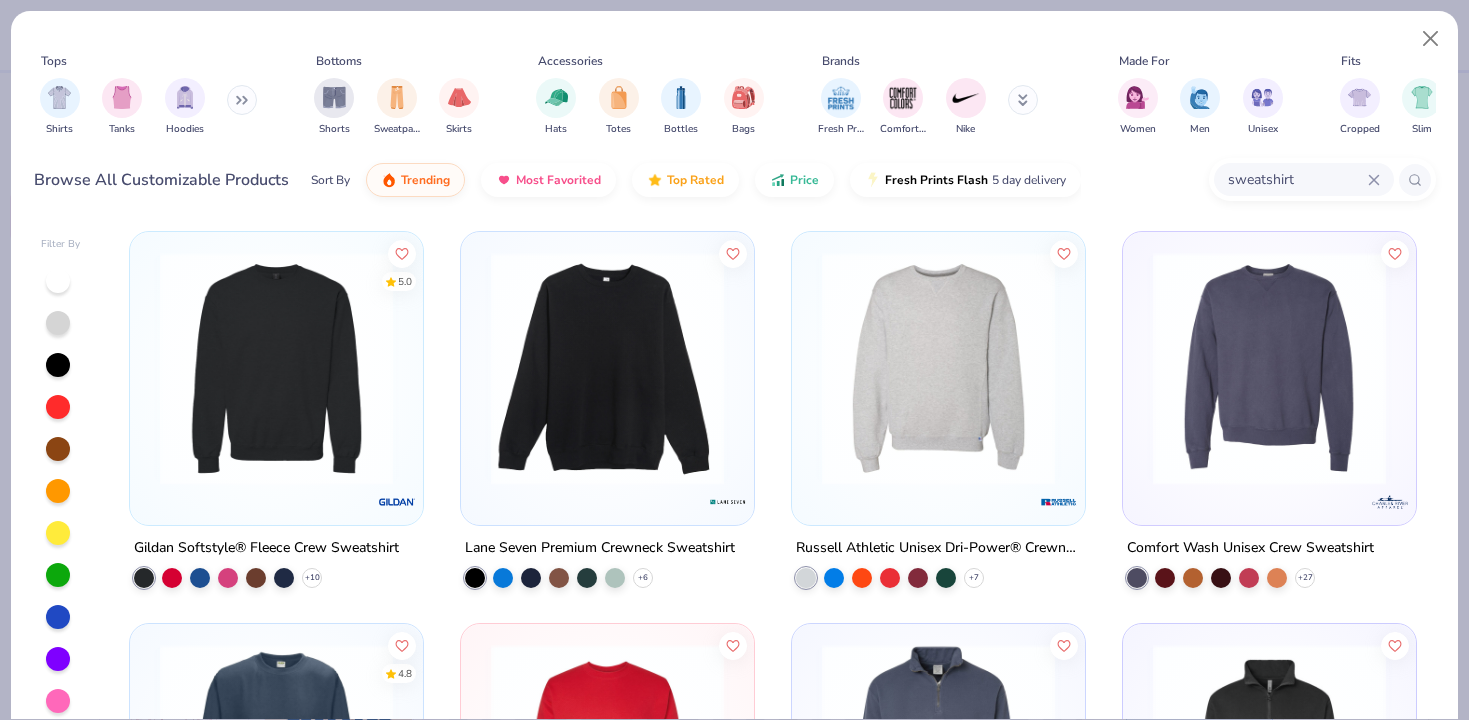 click at bounding box center (276, 368) 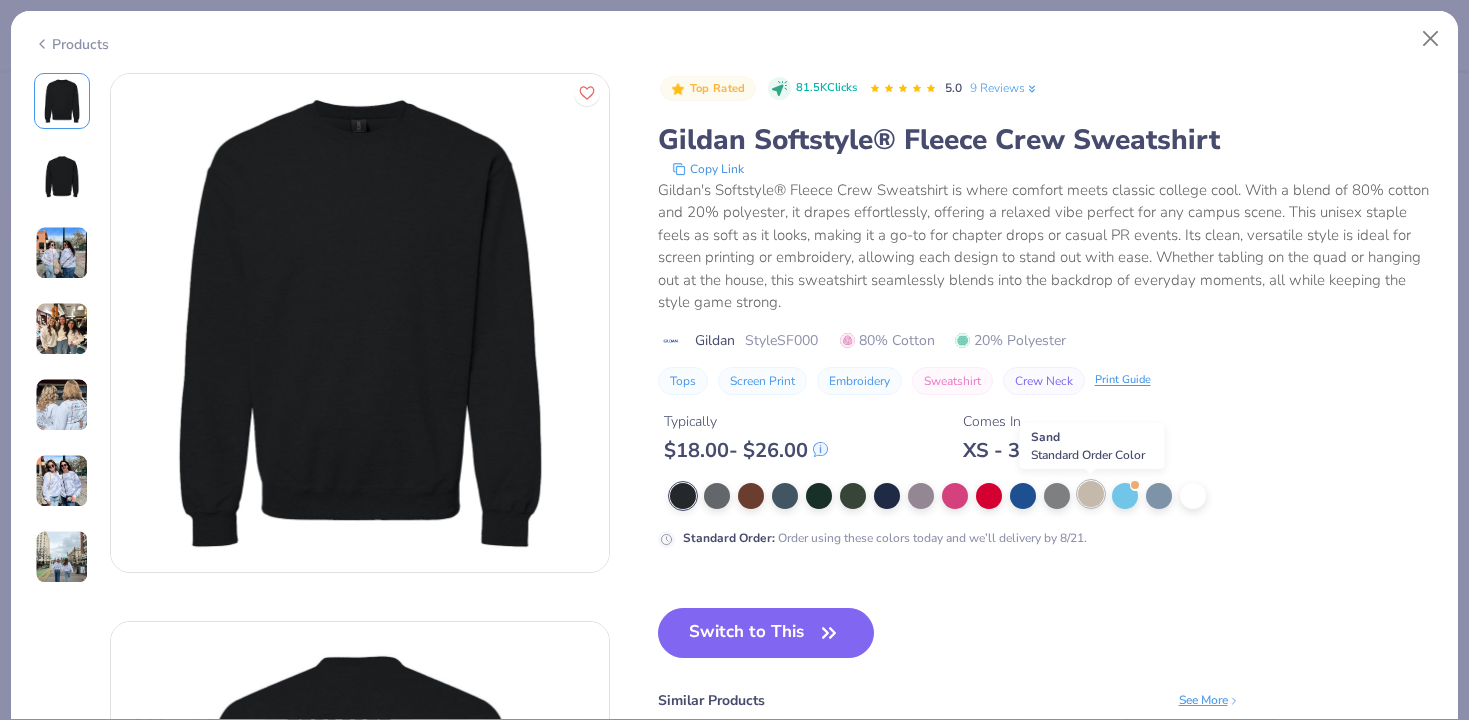 click at bounding box center [1091, 494] 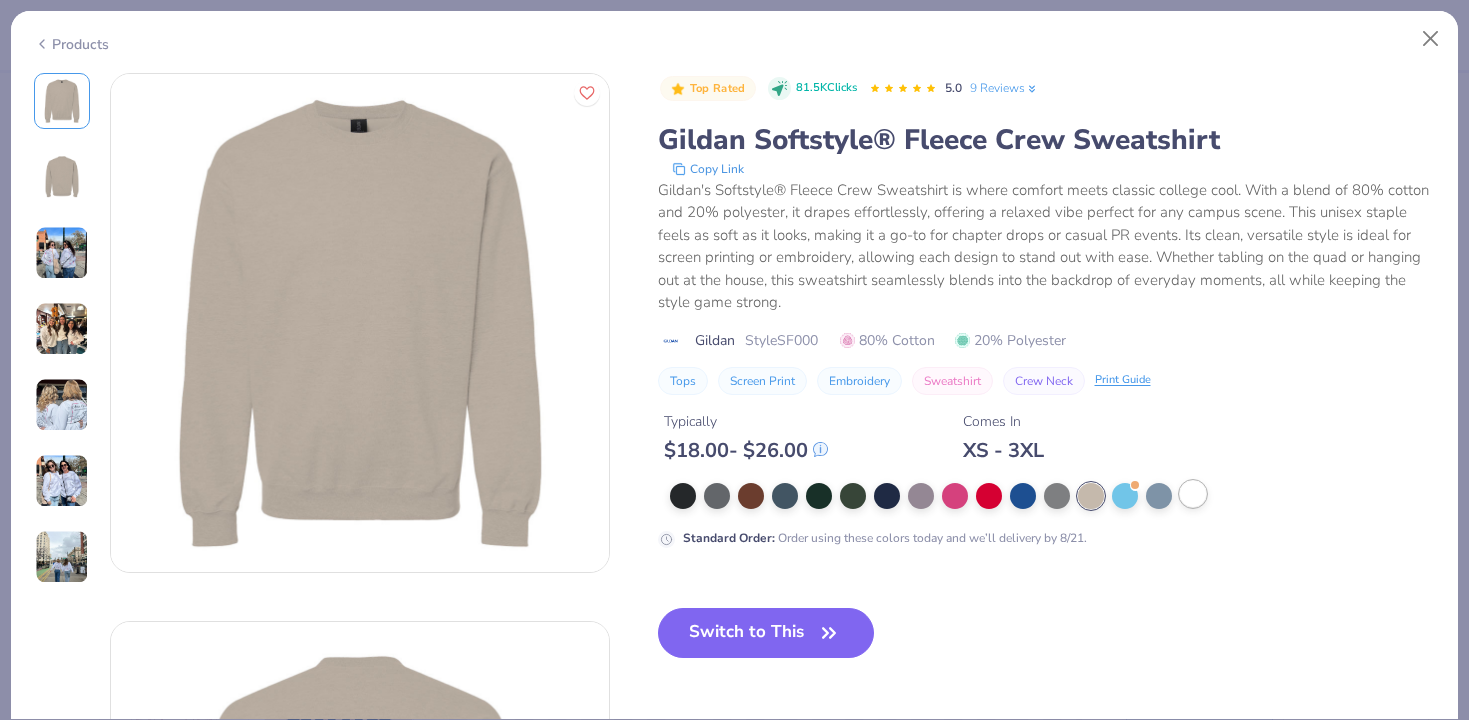 click at bounding box center (1193, 494) 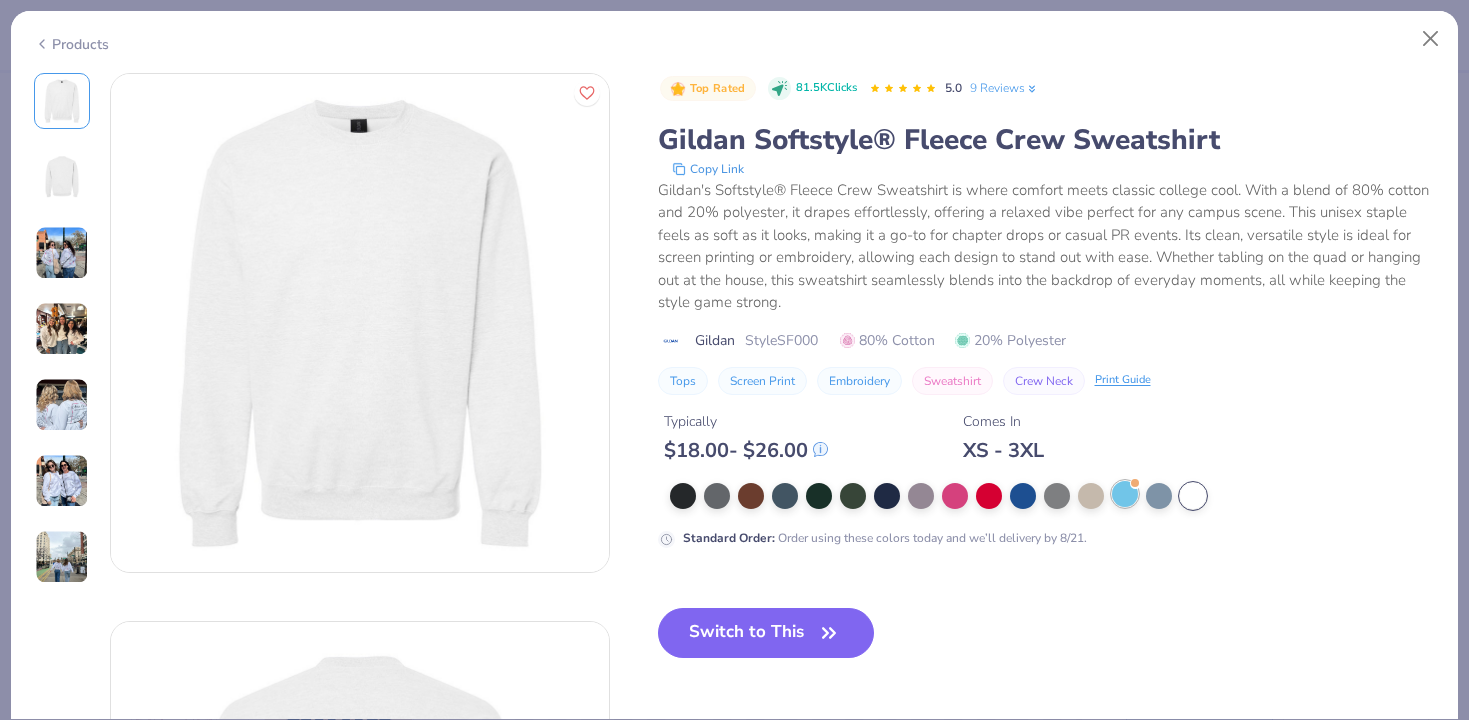 click at bounding box center [1125, 494] 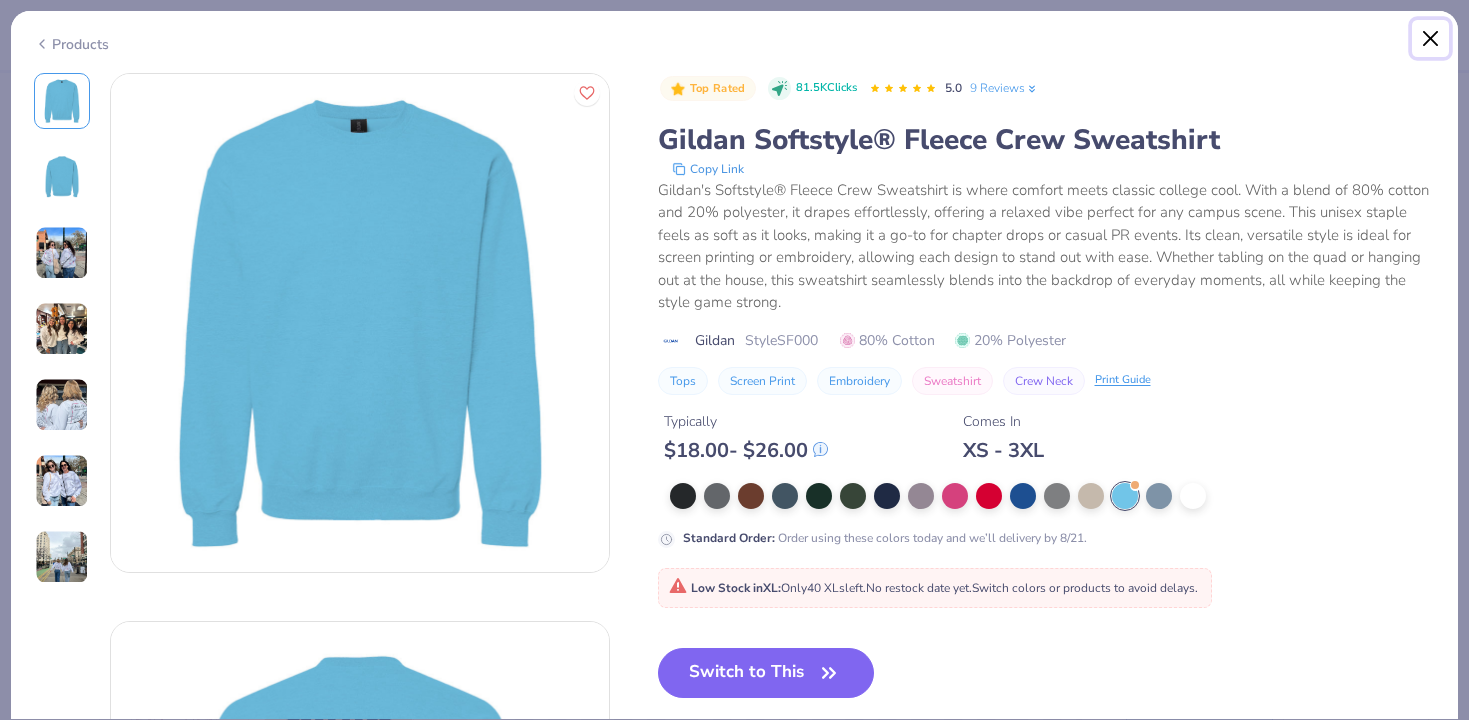 click at bounding box center [1431, 39] 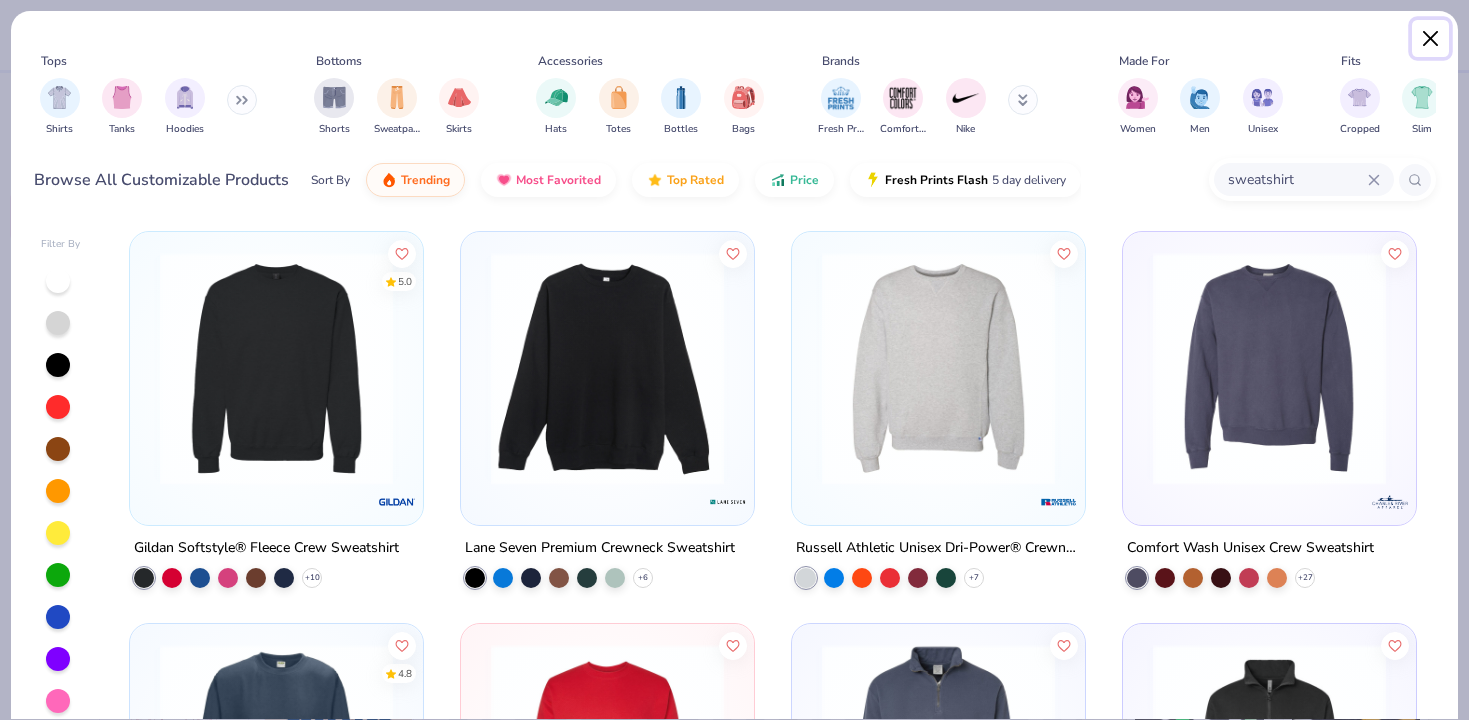 click at bounding box center (1431, 39) 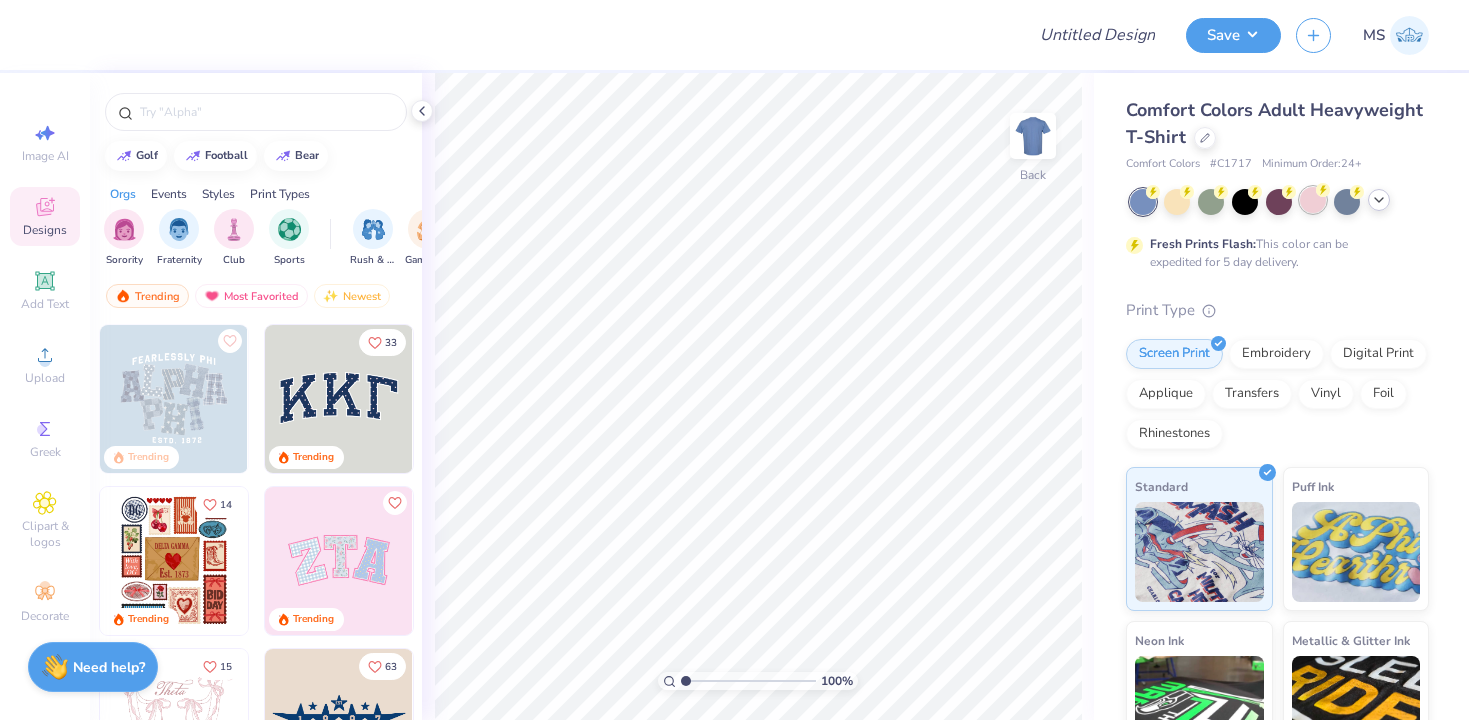 click at bounding box center [1313, 200] 